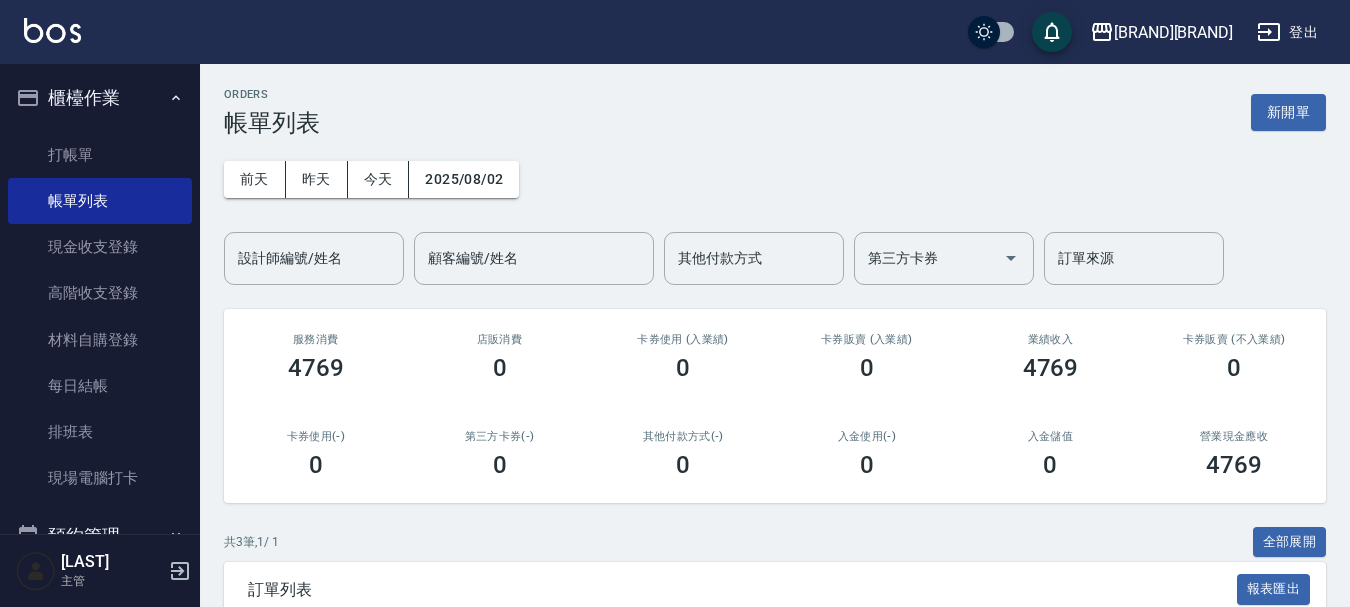 scroll, scrollTop: 0, scrollLeft: 0, axis: both 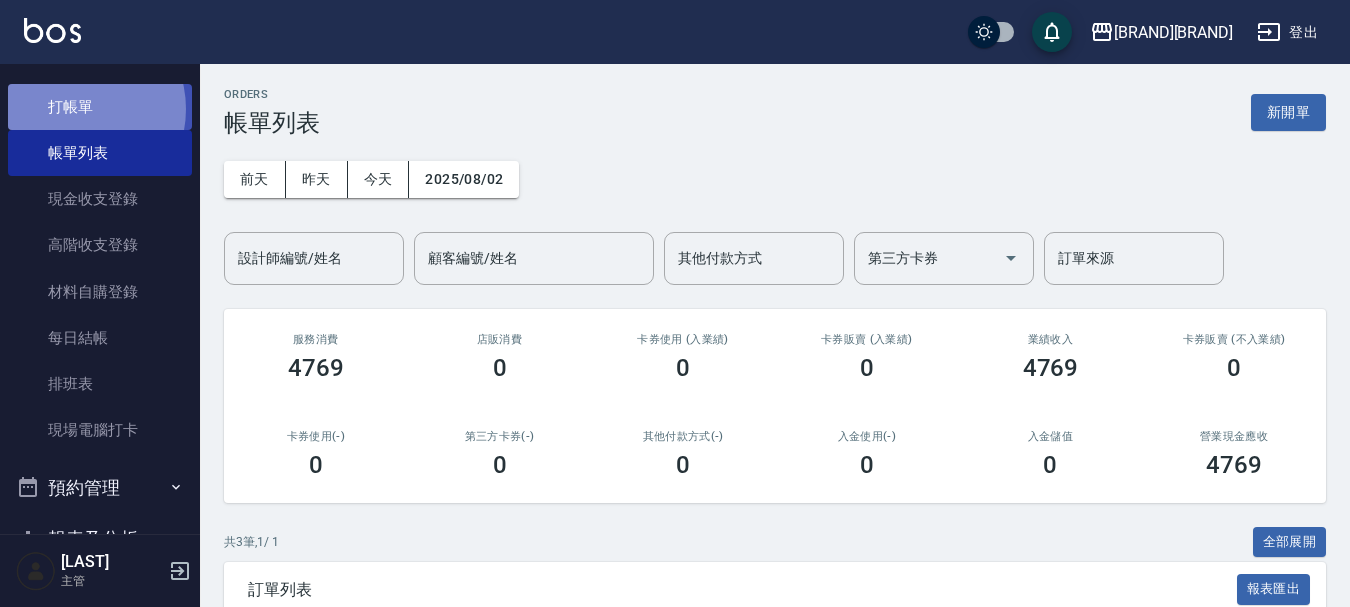 click on "打帳單" at bounding box center [100, 107] 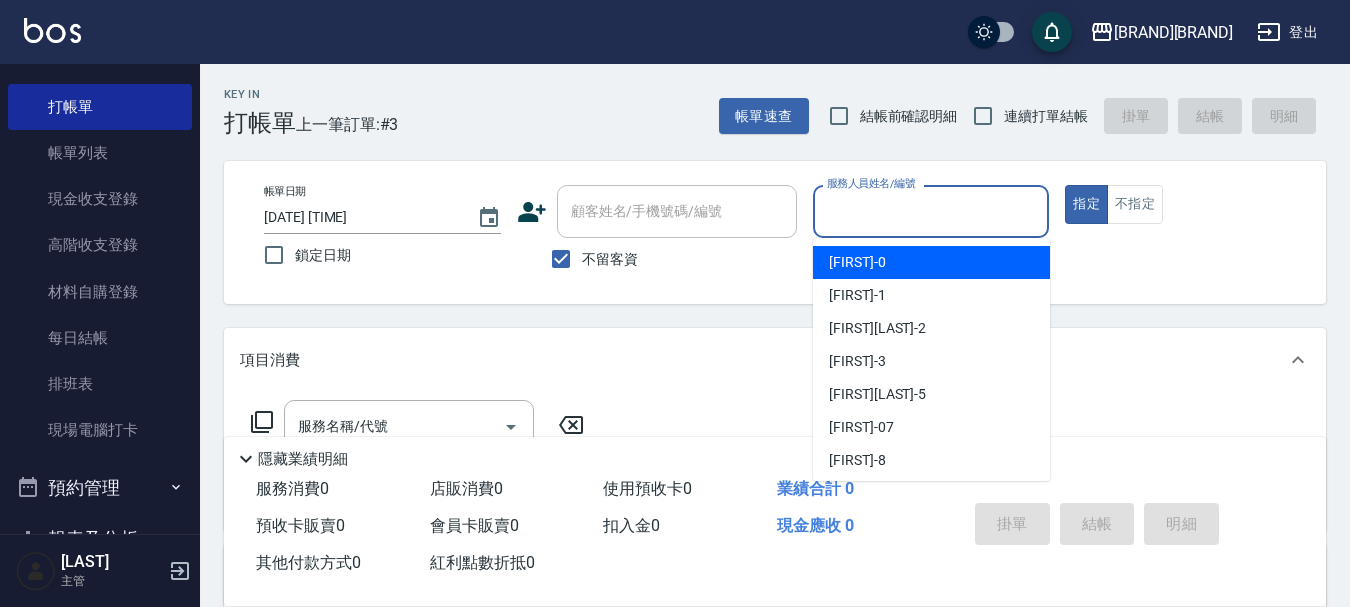 click on "服務人員姓名/編號" at bounding box center (931, 211) 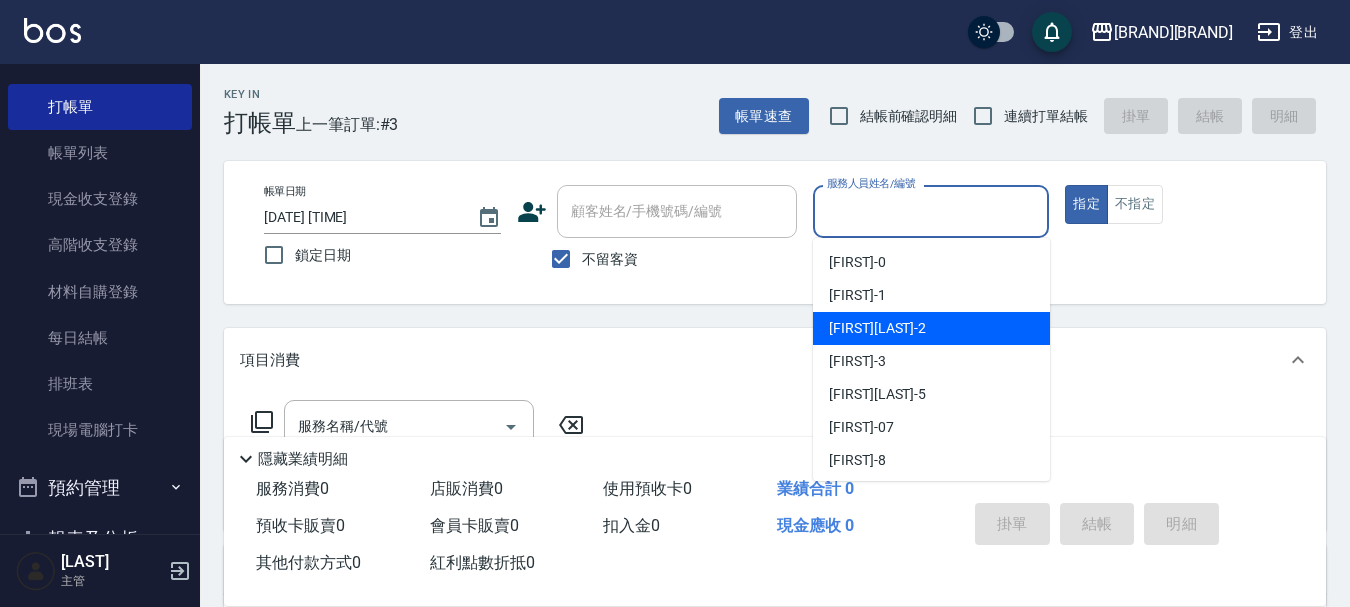 click on "[FIRST][LAST] -[NUMBER]" at bounding box center [931, 328] 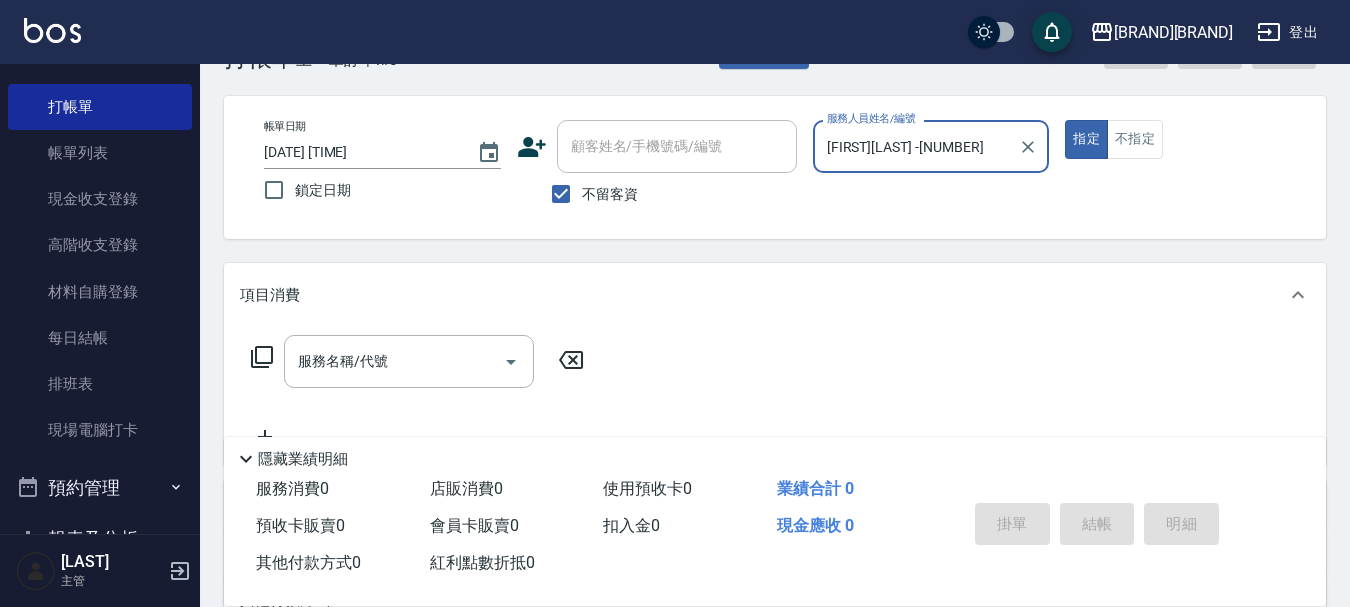 scroll, scrollTop: 100, scrollLeft: 0, axis: vertical 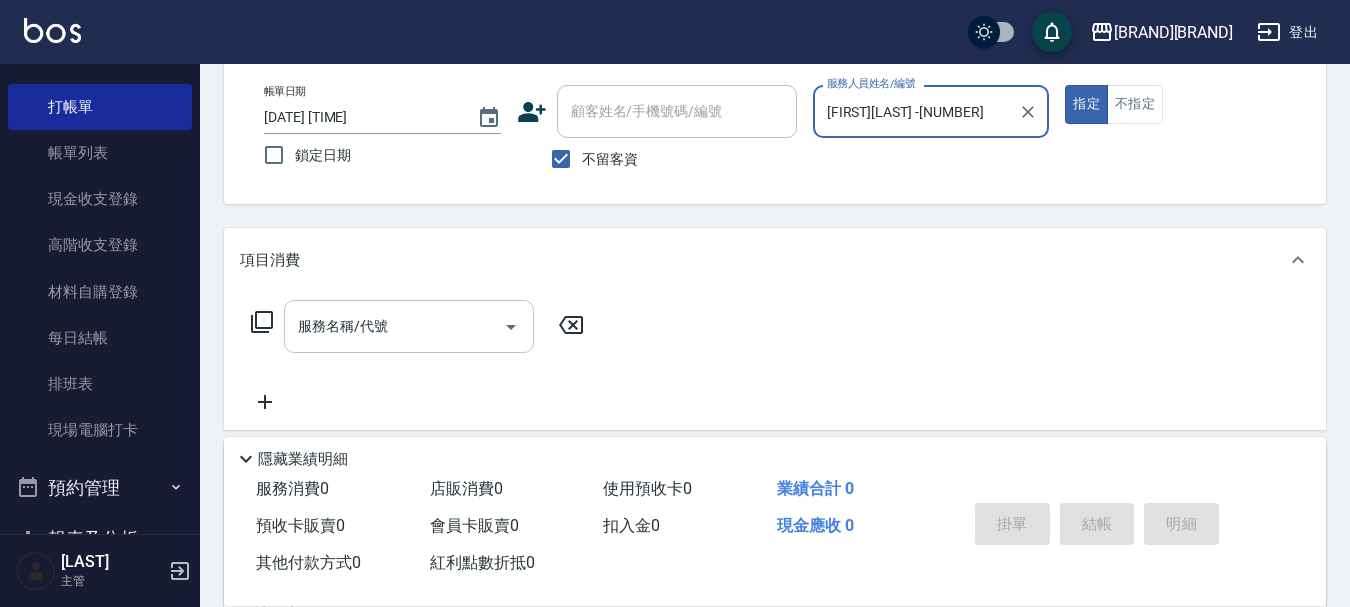 click on "服務名稱/代號" at bounding box center [394, 326] 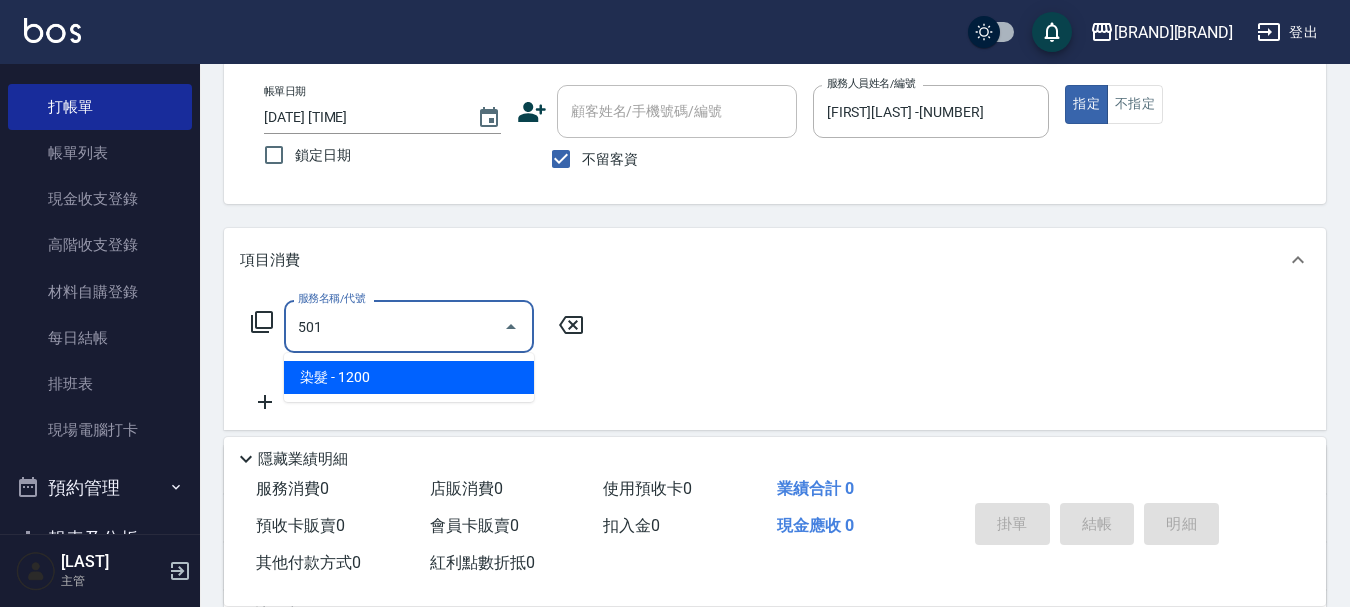 type on "染髮(501)" 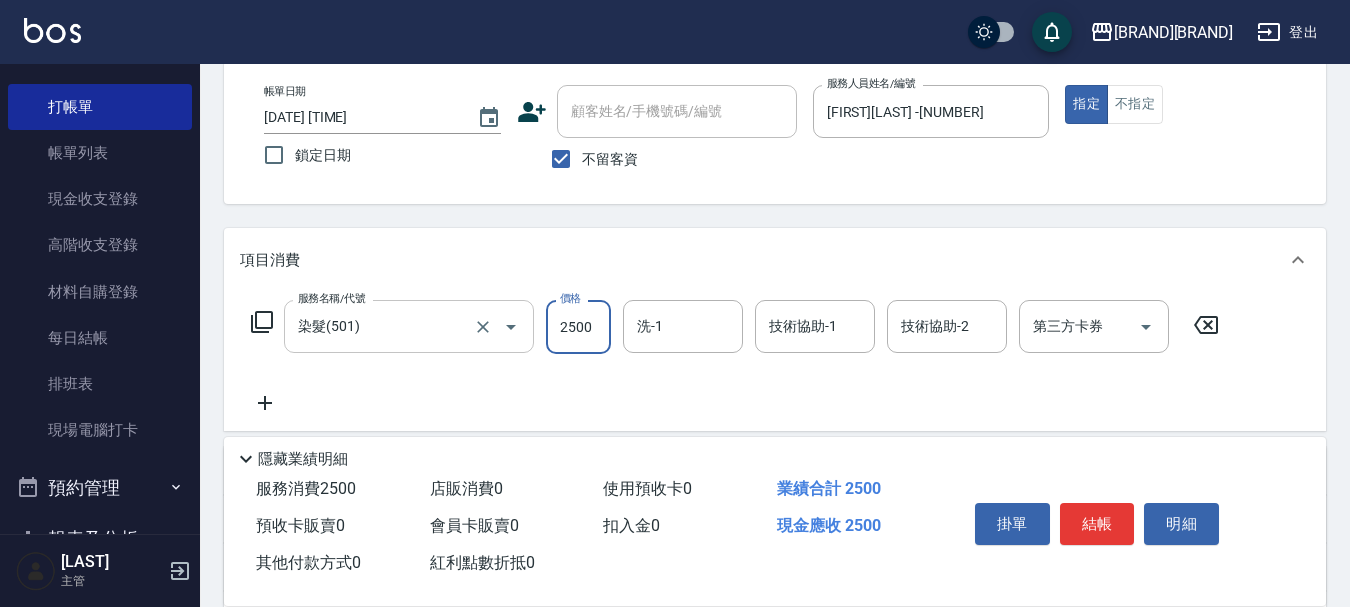 type on "2500" 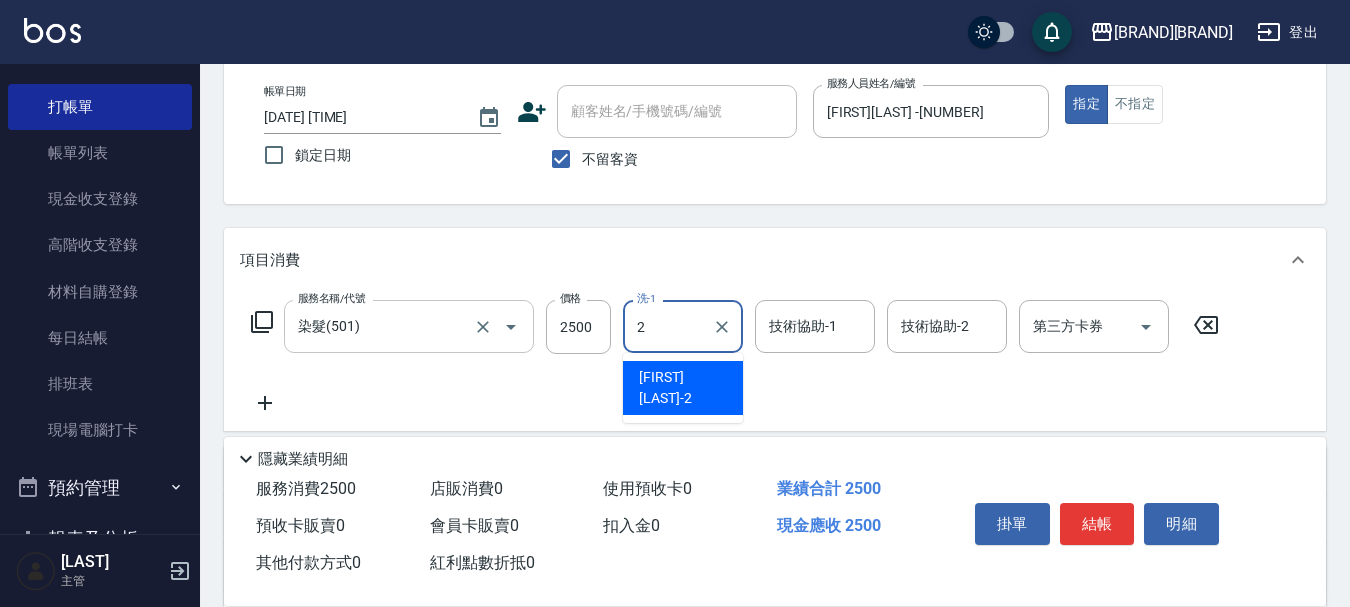 type on "[FIRST][LAST] -[NUMBER]" 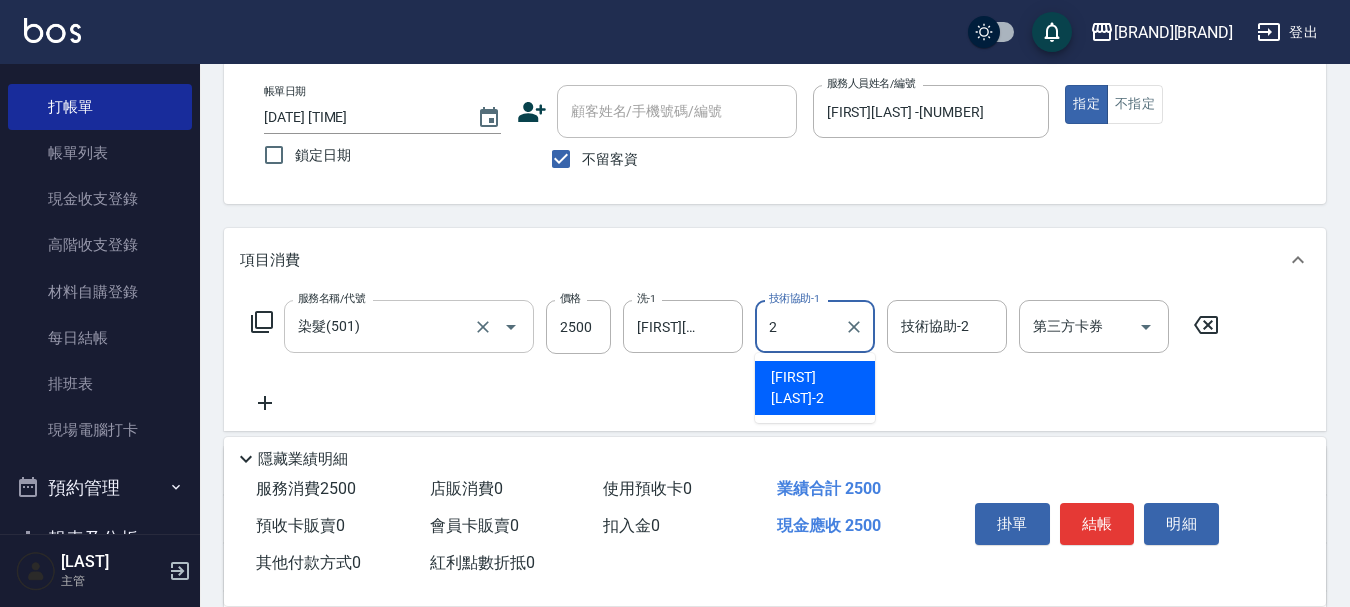 type on "[FIRST][LAST] -[NUMBER]" 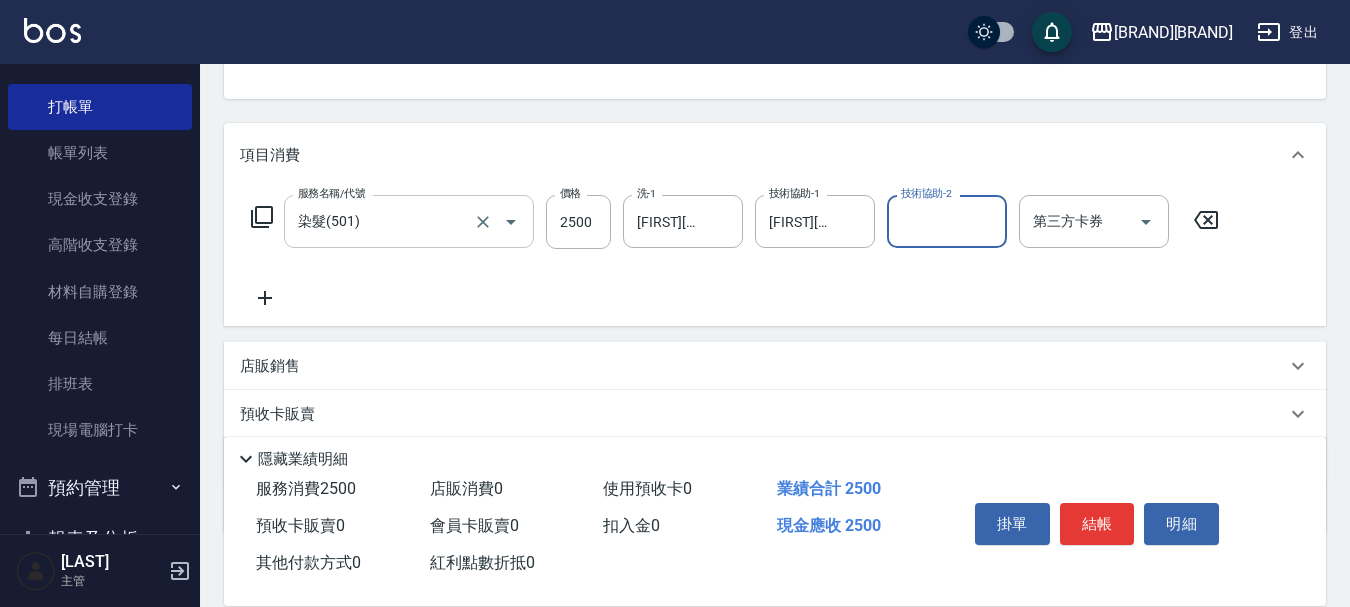 scroll, scrollTop: 324, scrollLeft: 0, axis: vertical 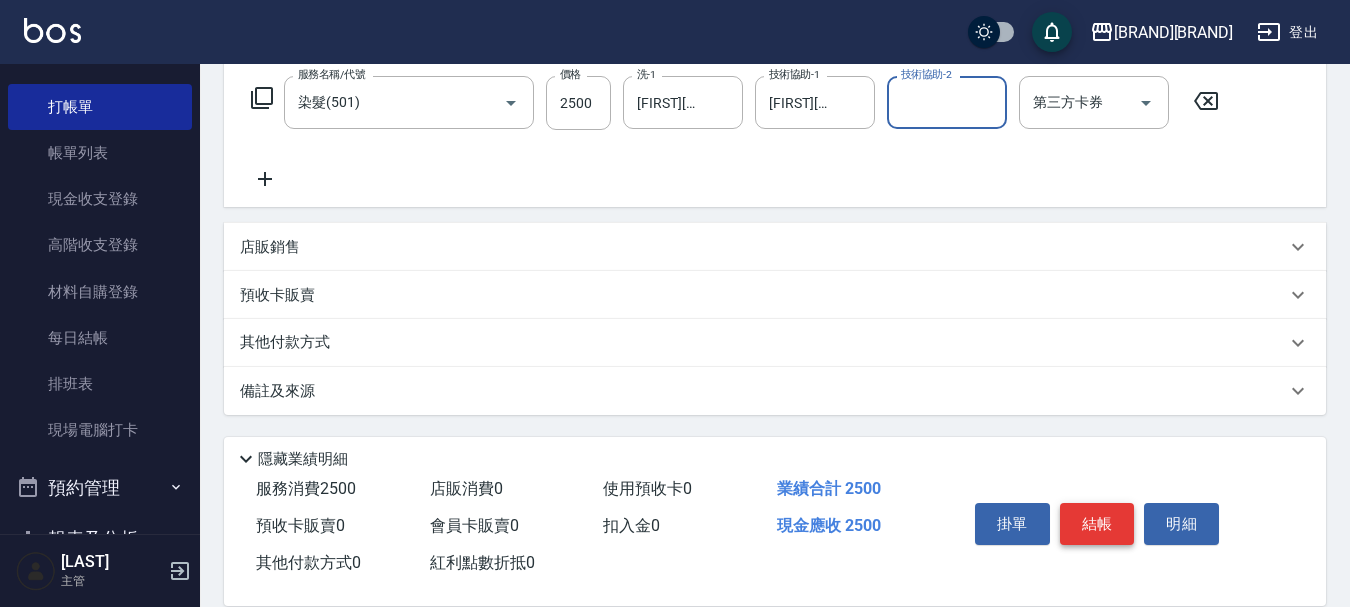 click on "結帳" at bounding box center [1097, 524] 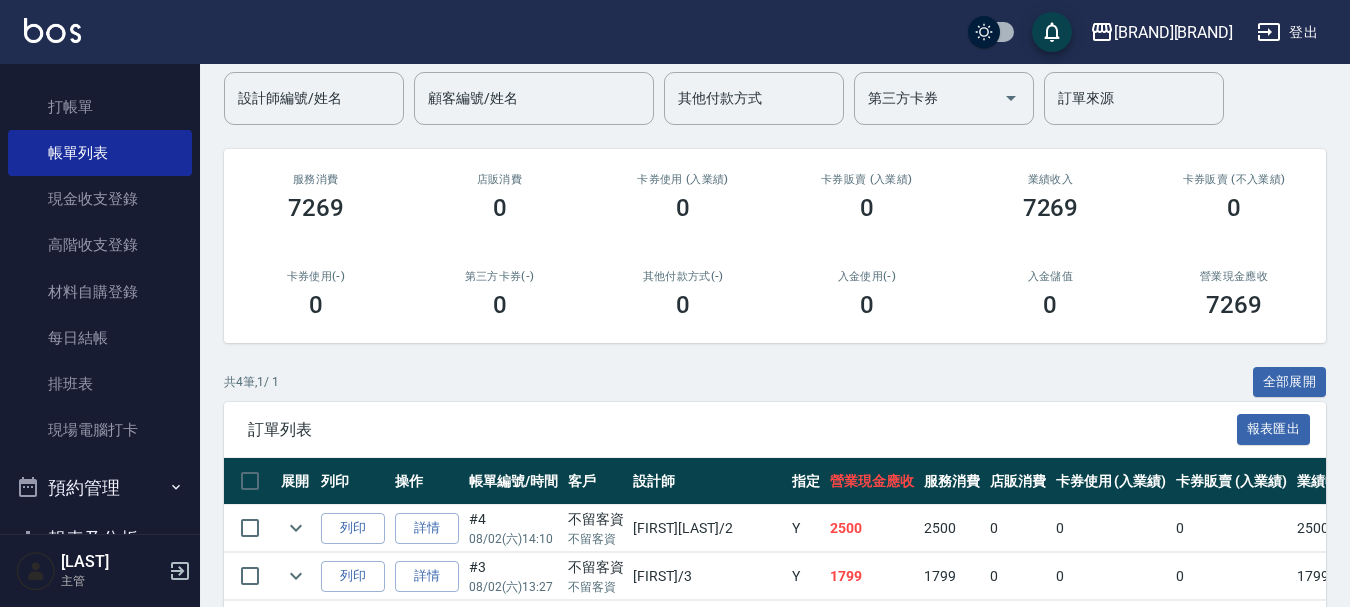 scroll, scrollTop: 343, scrollLeft: 0, axis: vertical 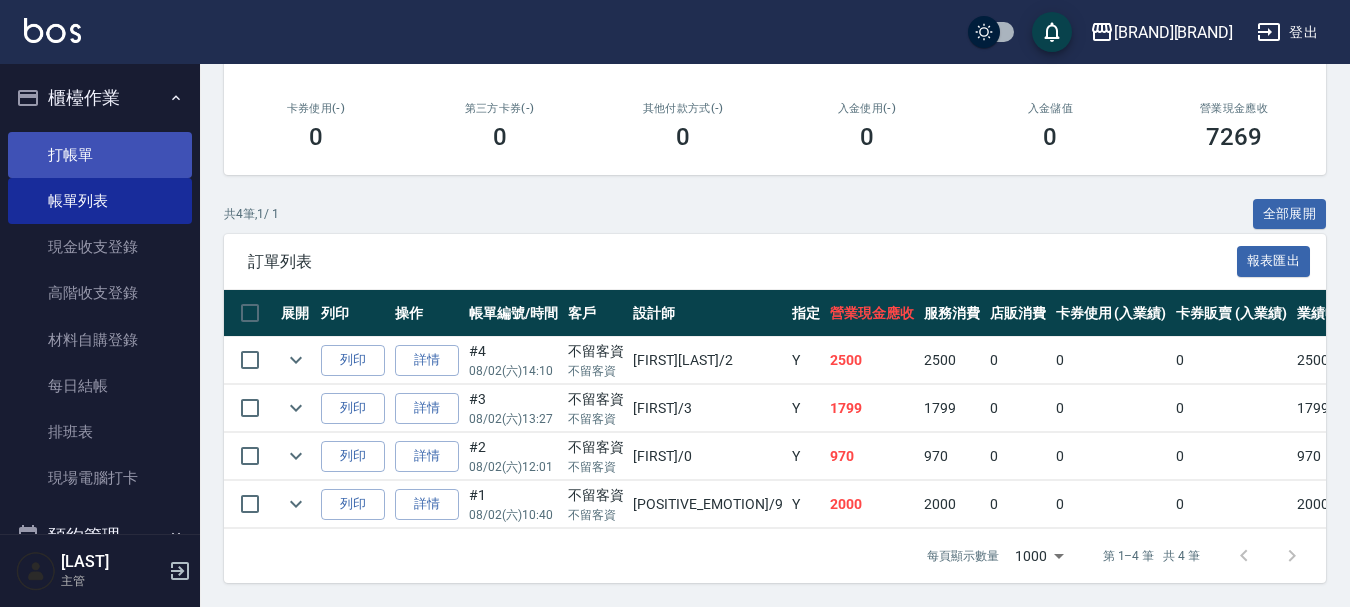 click on "打帳單" at bounding box center (100, 155) 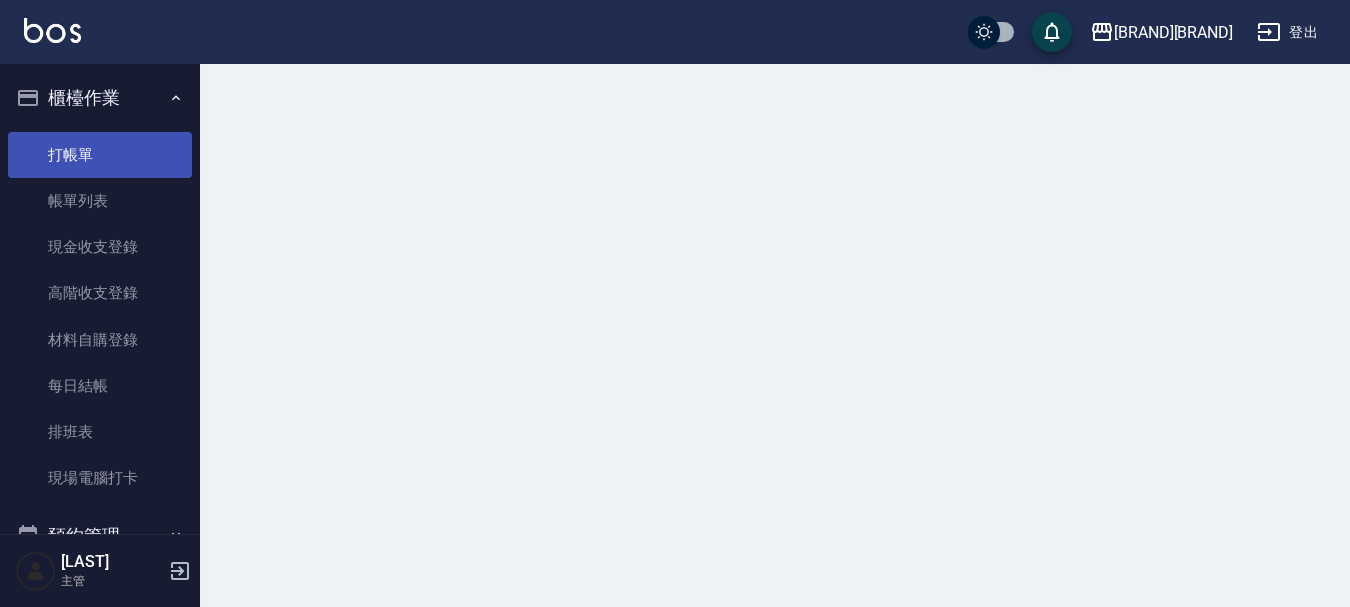 scroll, scrollTop: 0, scrollLeft: 0, axis: both 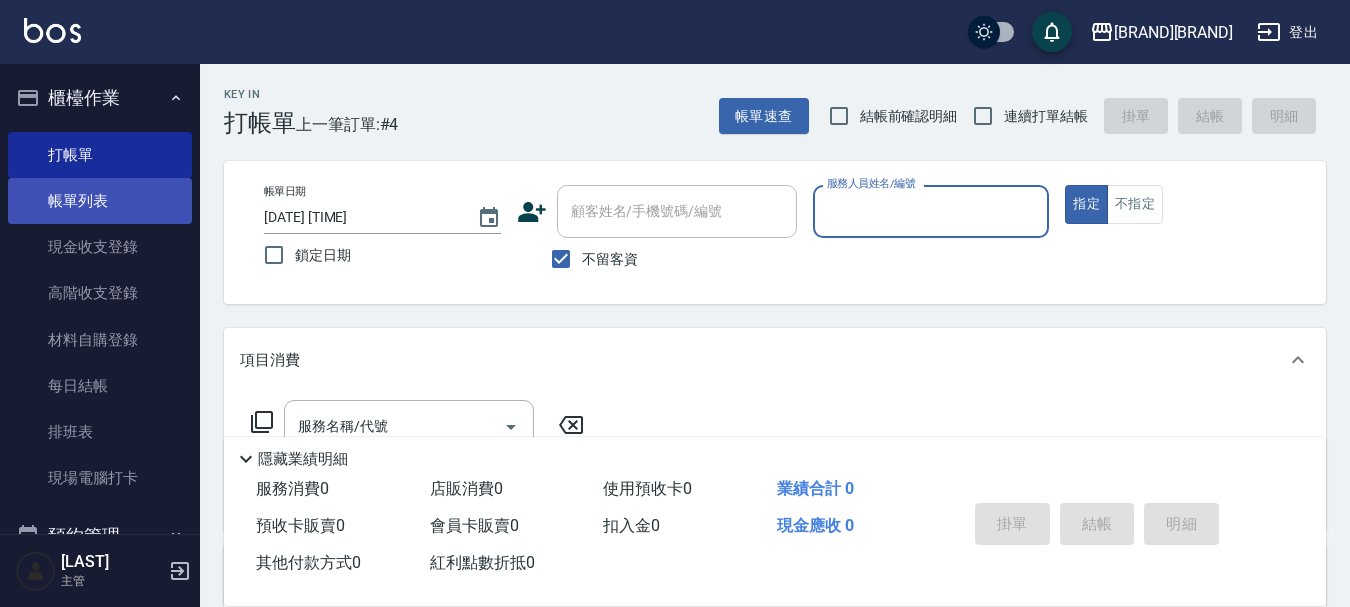 click on "帳單列表" at bounding box center [100, 201] 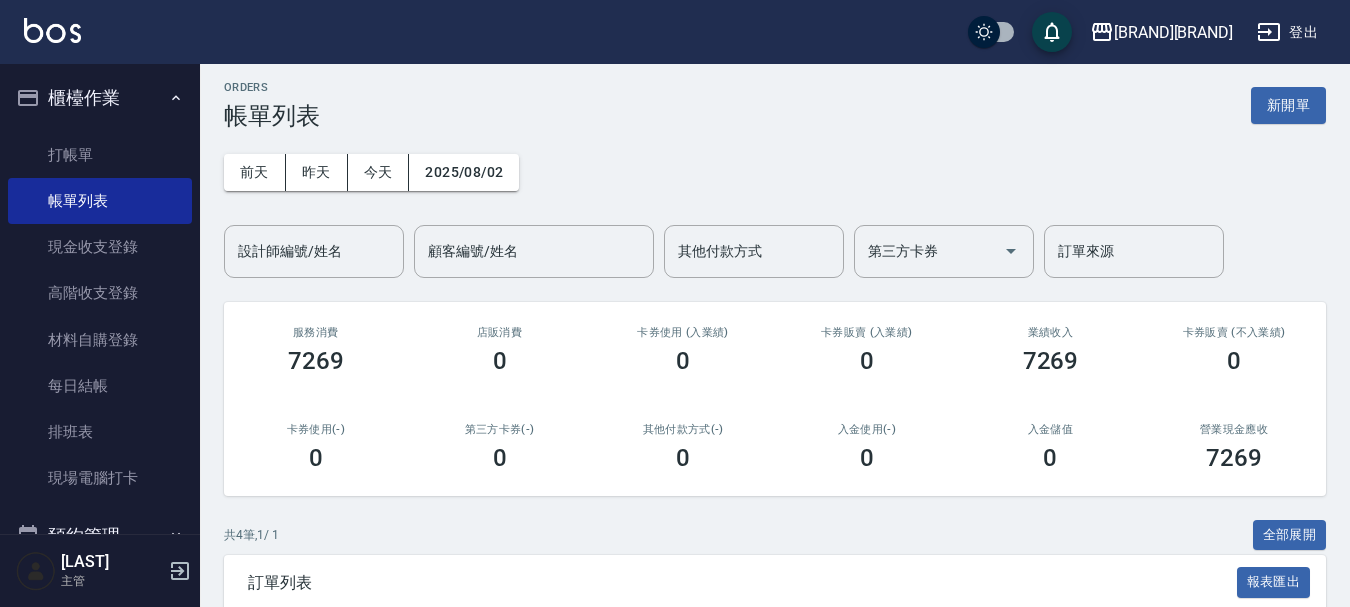scroll, scrollTop: 0, scrollLeft: 0, axis: both 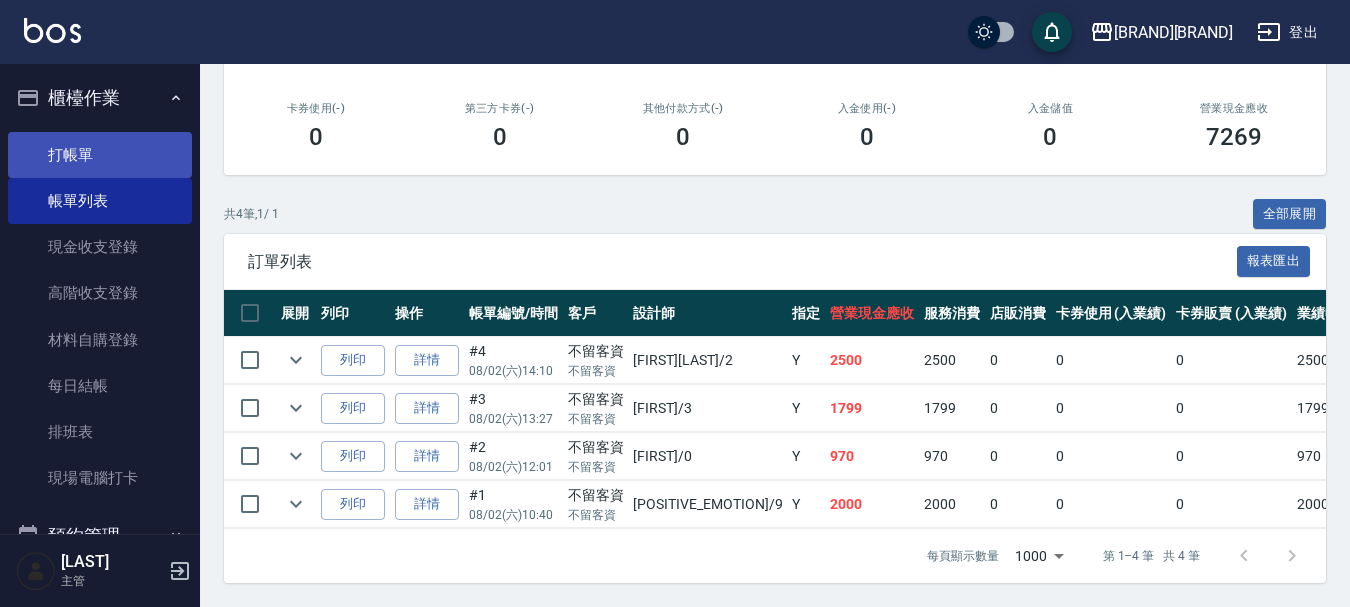click on "打帳單" at bounding box center (100, 155) 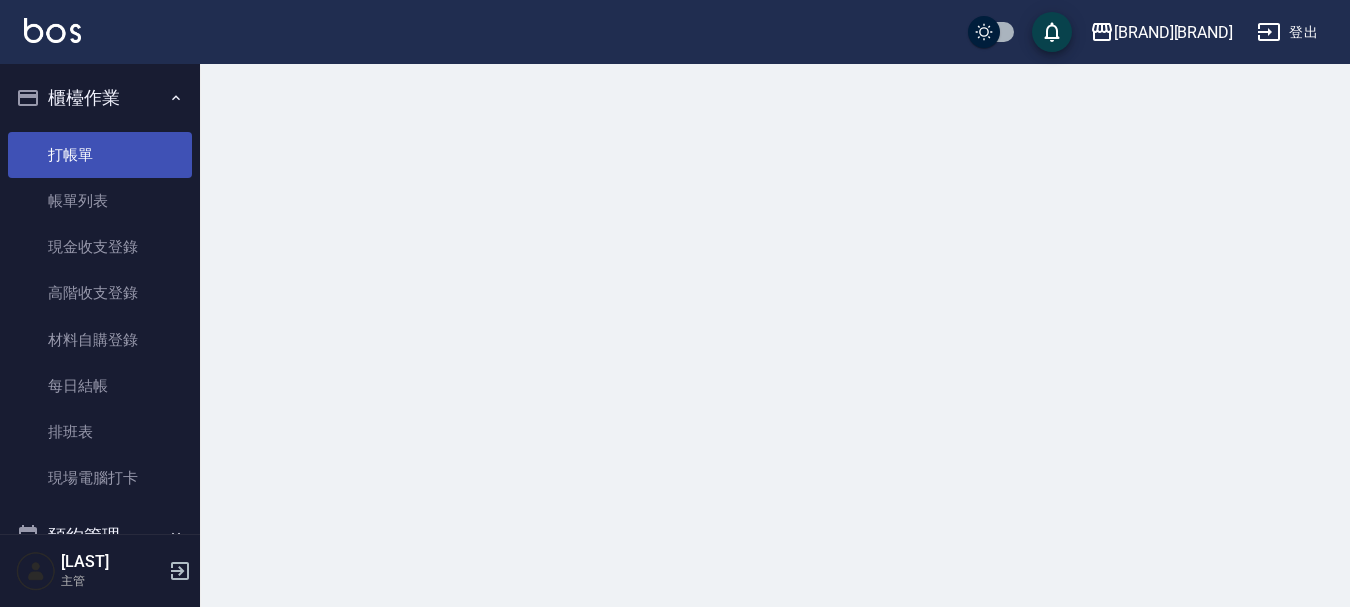 scroll, scrollTop: 0, scrollLeft: 0, axis: both 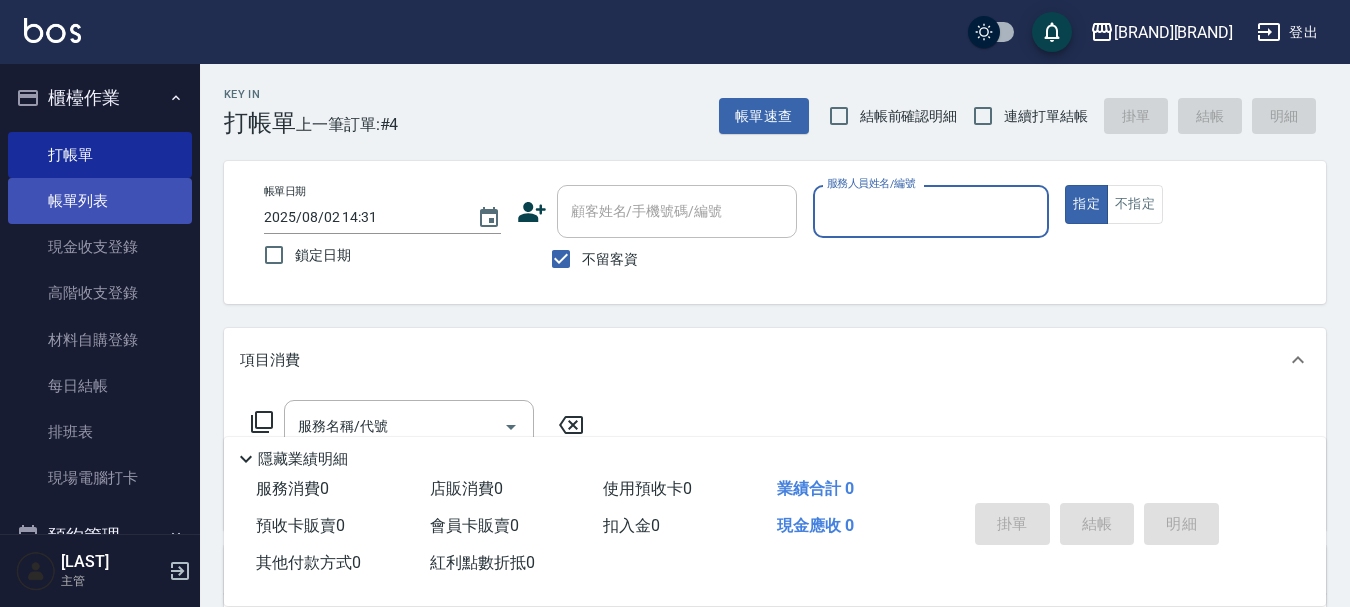 click on "帳單列表" at bounding box center (100, 201) 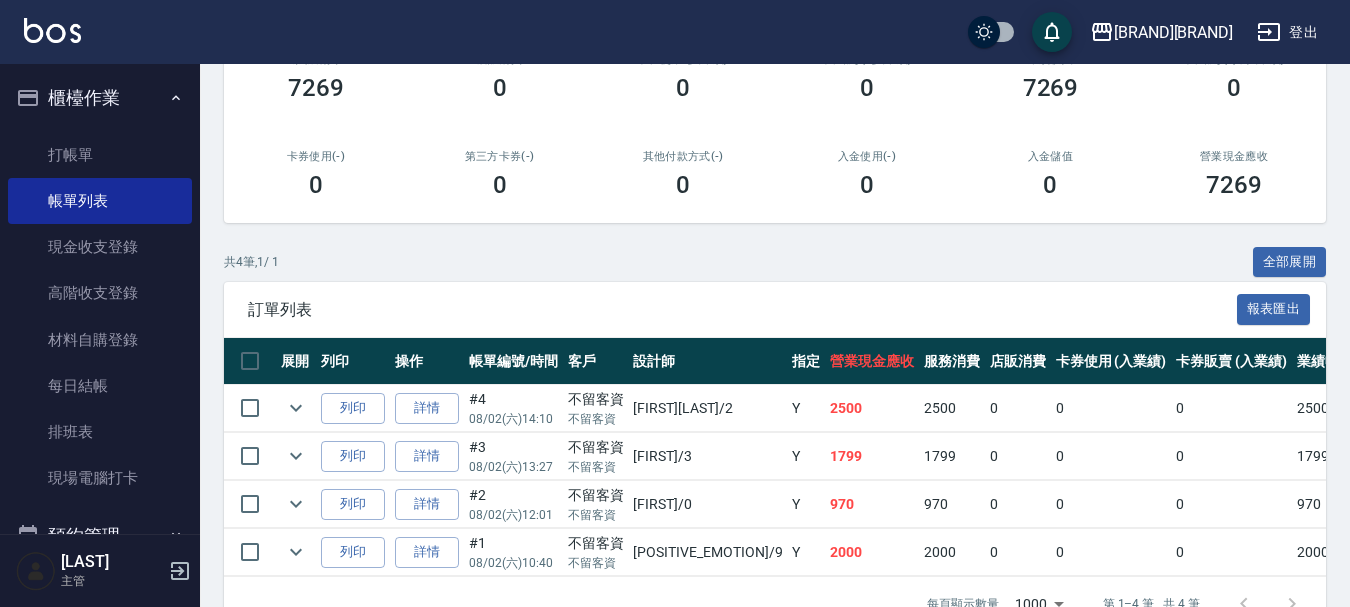 scroll, scrollTop: 300, scrollLeft: 0, axis: vertical 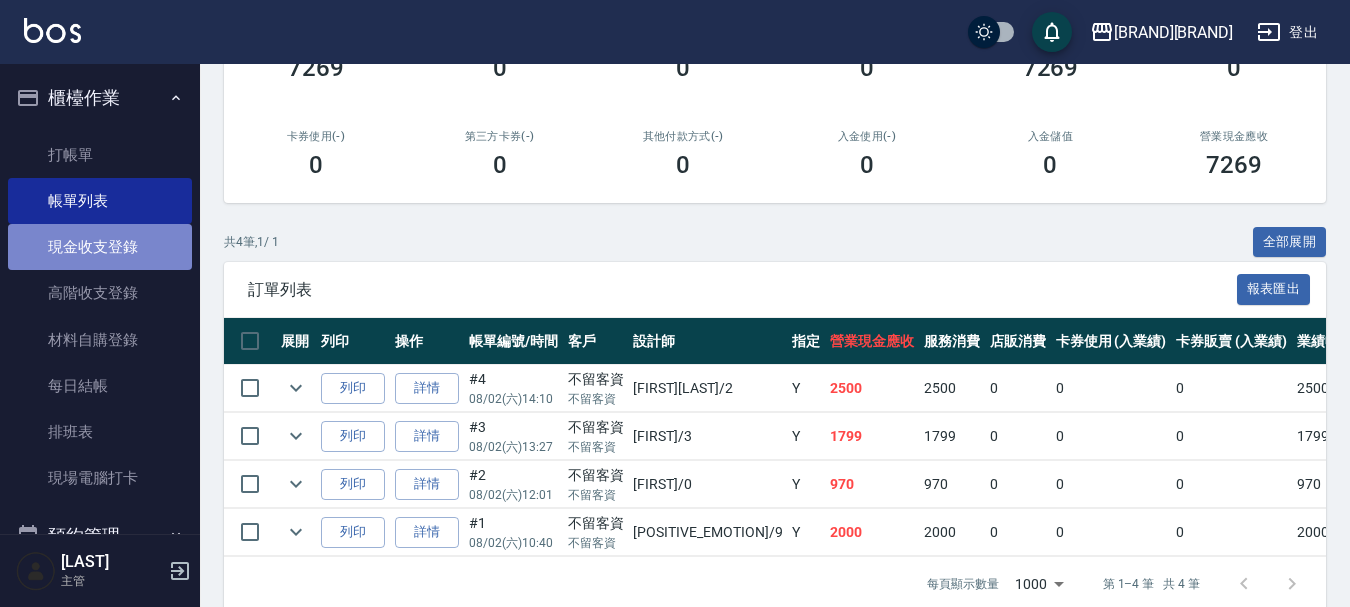 click on "現金收支登錄" at bounding box center [100, 247] 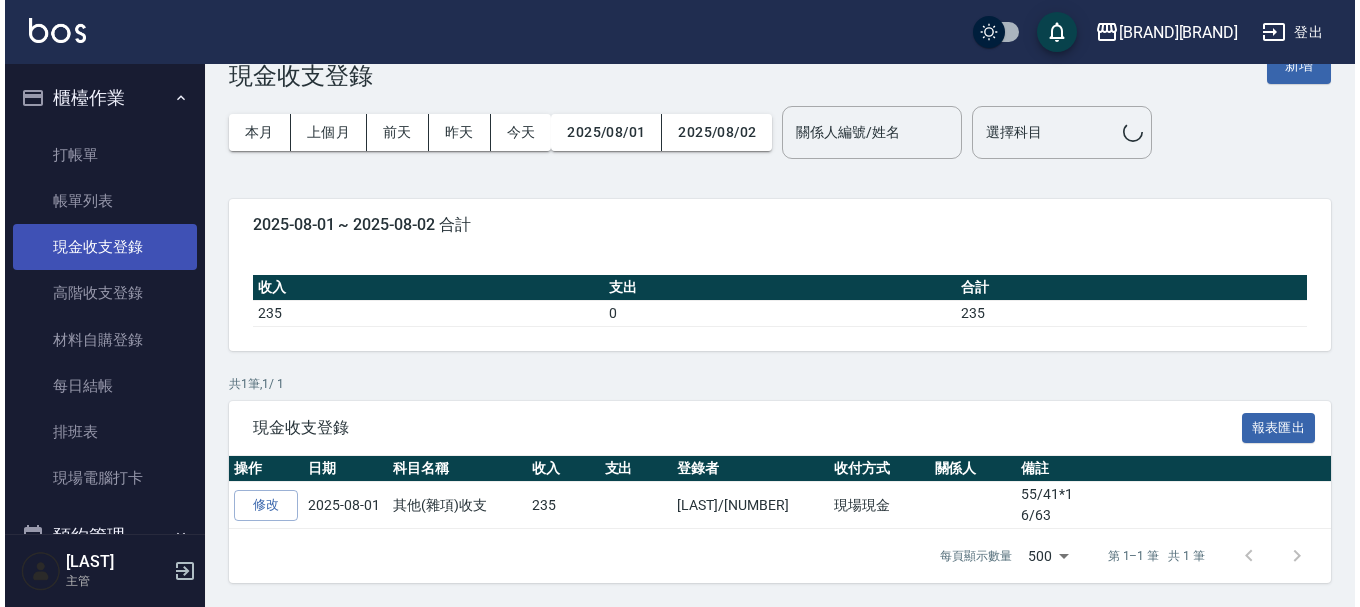scroll, scrollTop: 0, scrollLeft: 0, axis: both 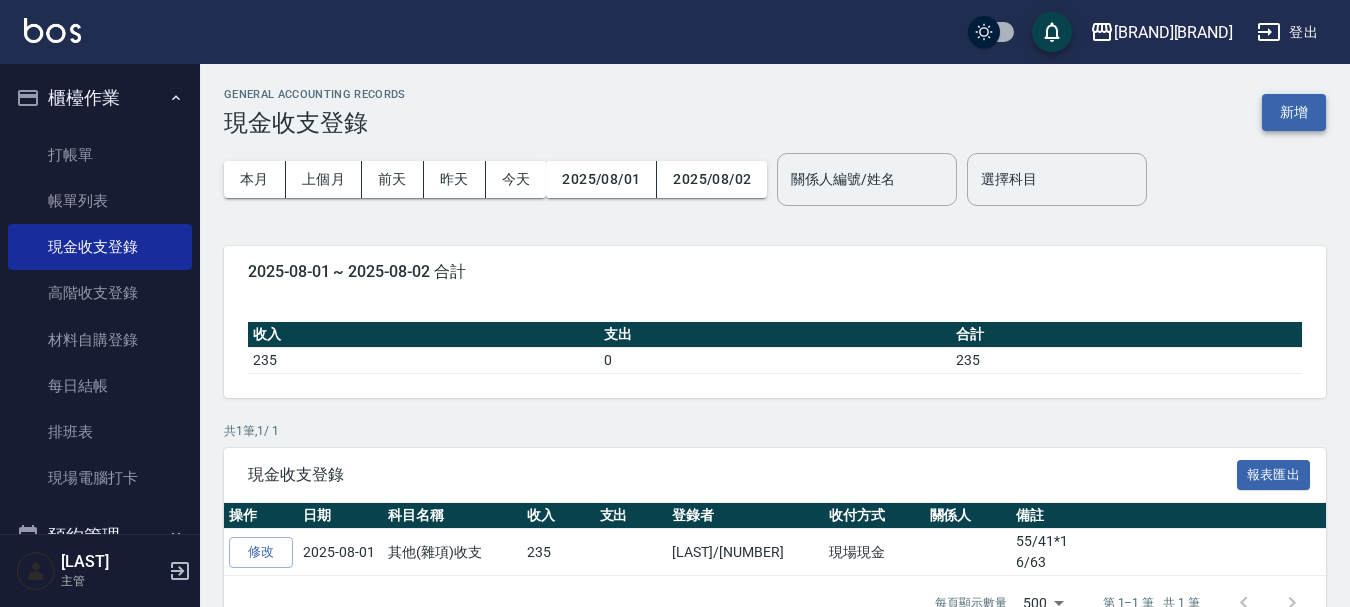 click on "新增" at bounding box center [1294, 112] 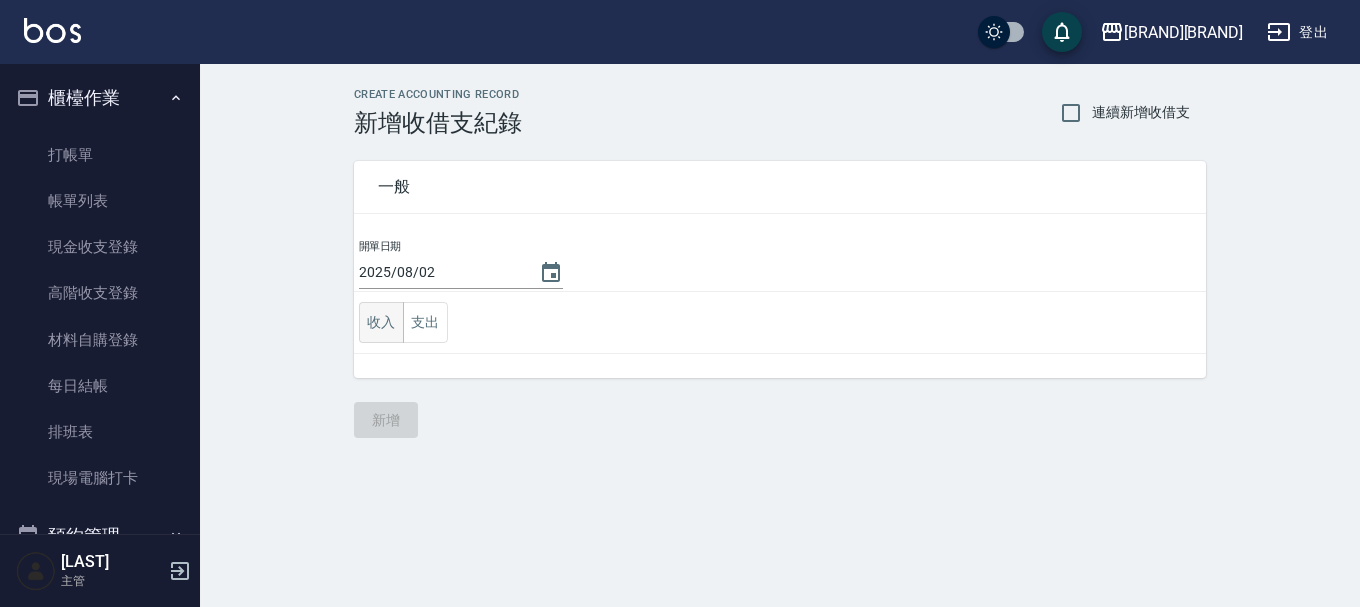 click on "收入" at bounding box center (381, 322) 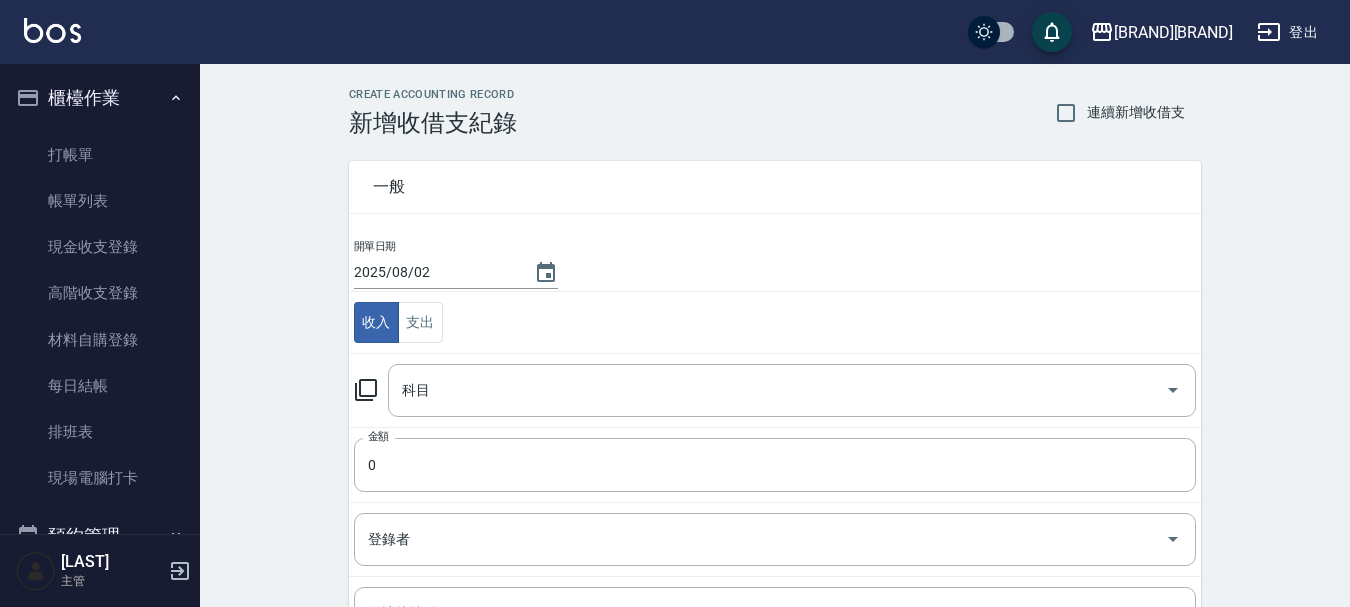 click 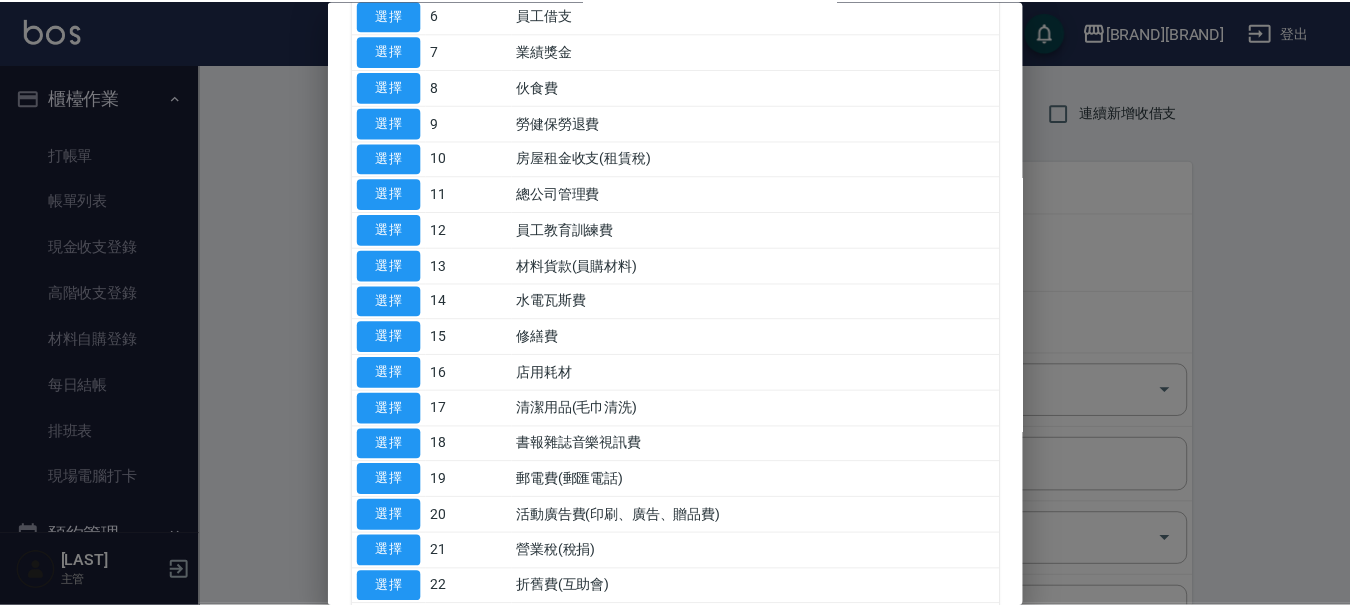 scroll, scrollTop: 300, scrollLeft: 0, axis: vertical 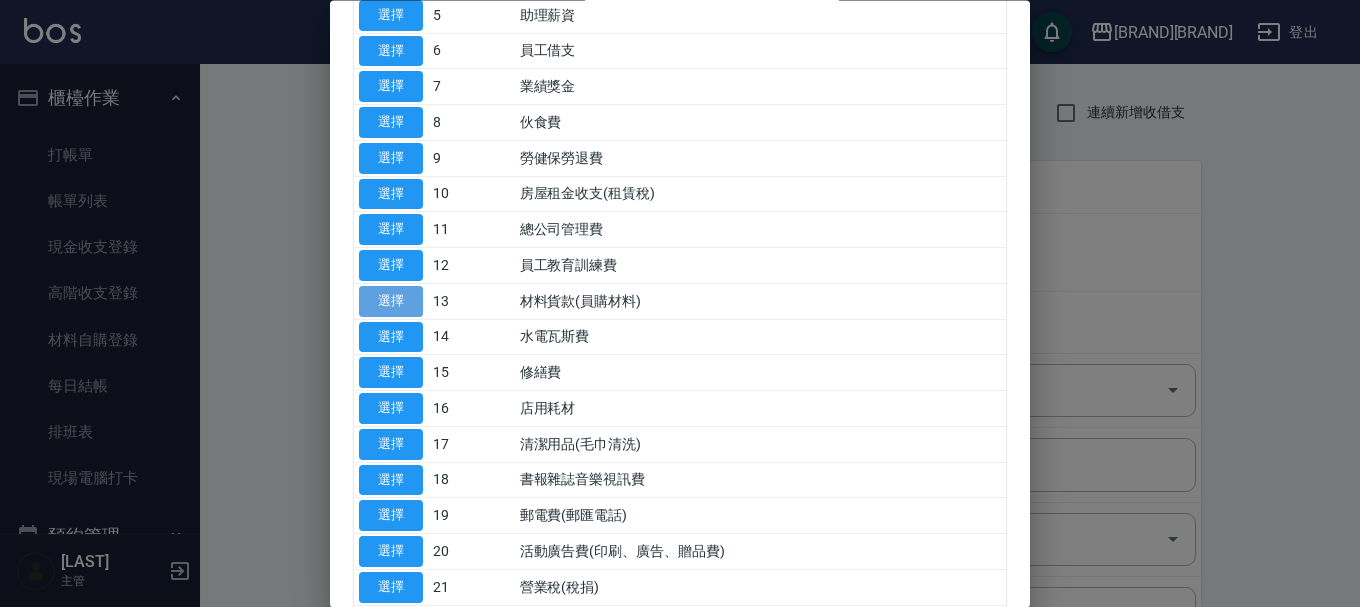 click on "選擇" at bounding box center [391, 301] 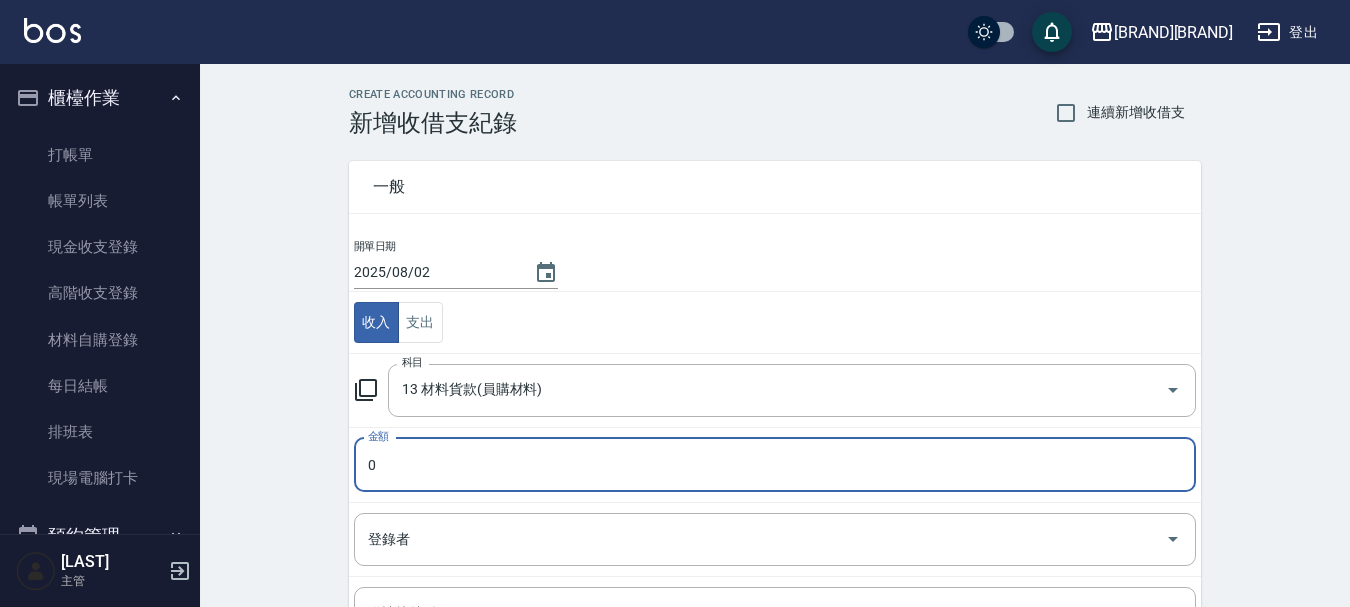 click on "0" at bounding box center (775, 465) 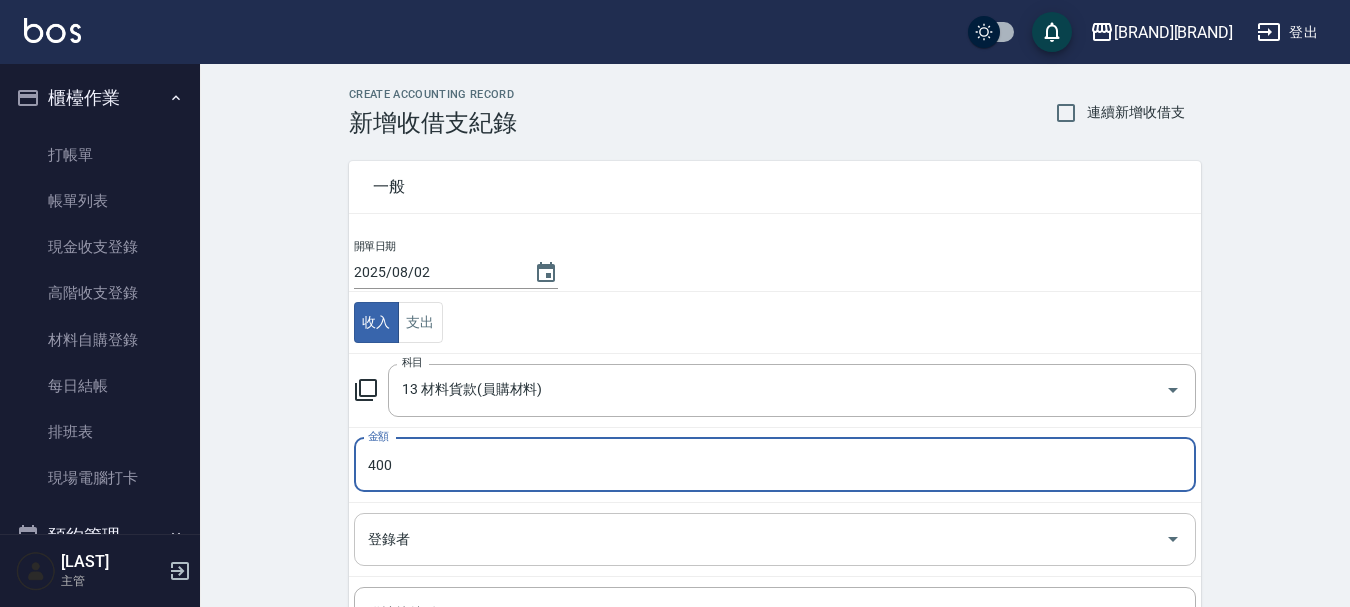 type on "400" 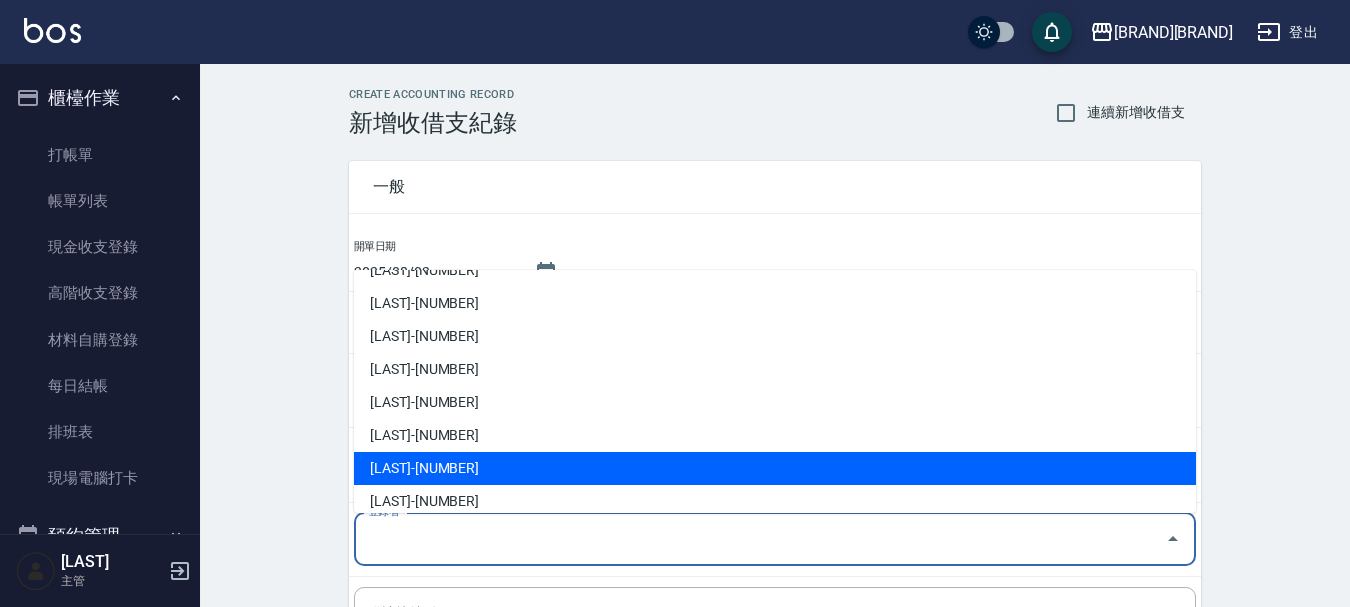 scroll, scrollTop: 37, scrollLeft: 0, axis: vertical 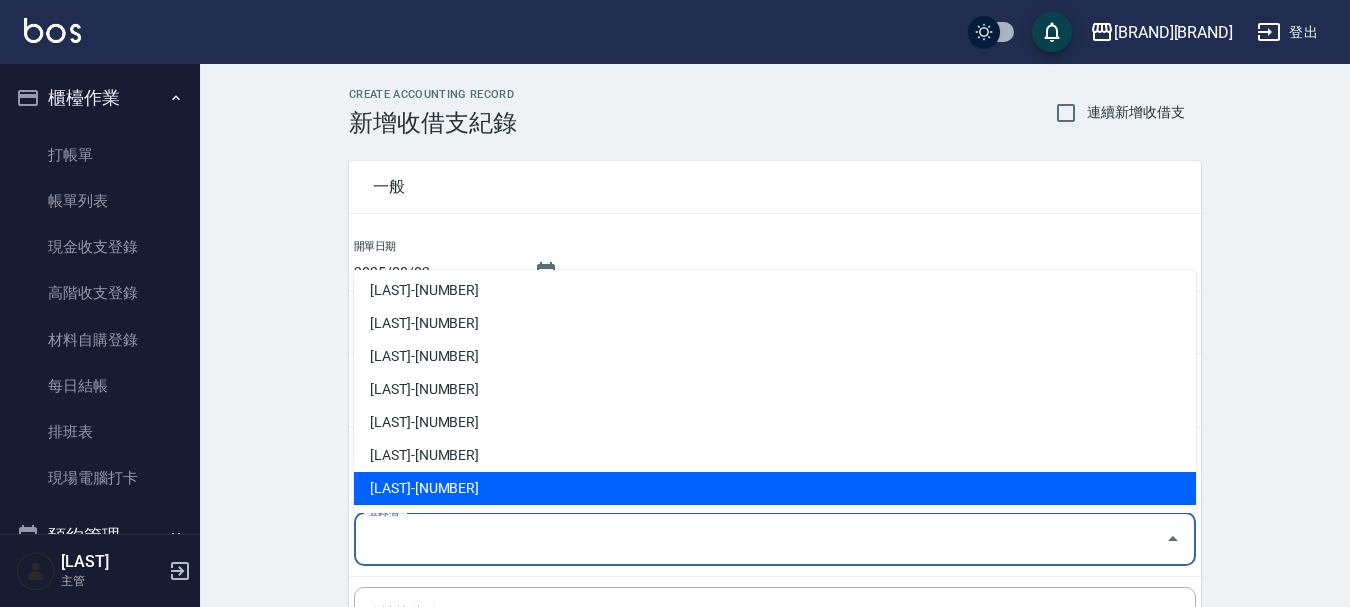 click on "[LAST]-[NUMBER]" at bounding box center (775, 488) 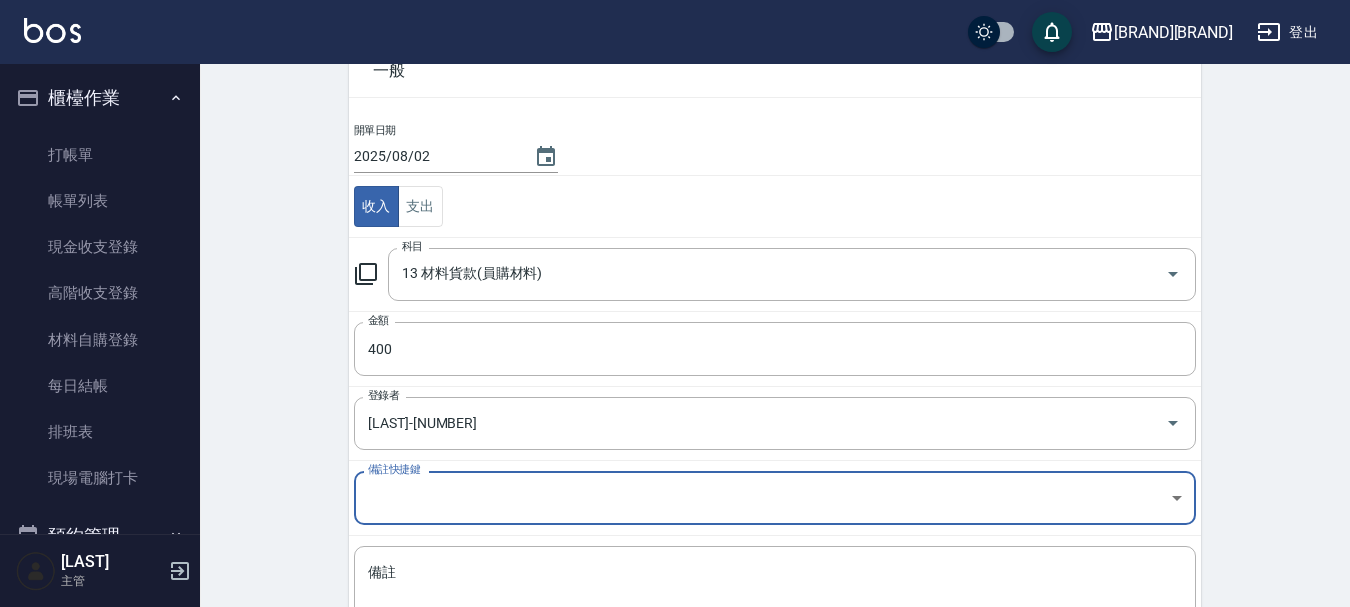 scroll, scrollTop: 276, scrollLeft: 0, axis: vertical 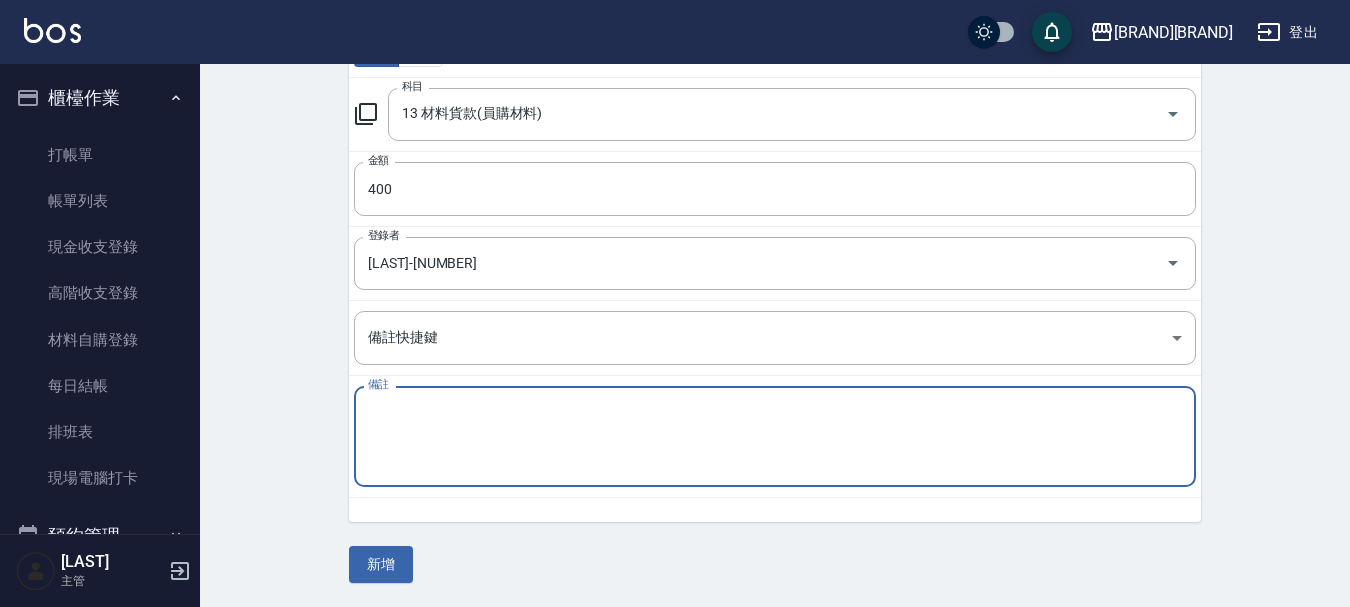 click on "備註" at bounding box center [775, 437] 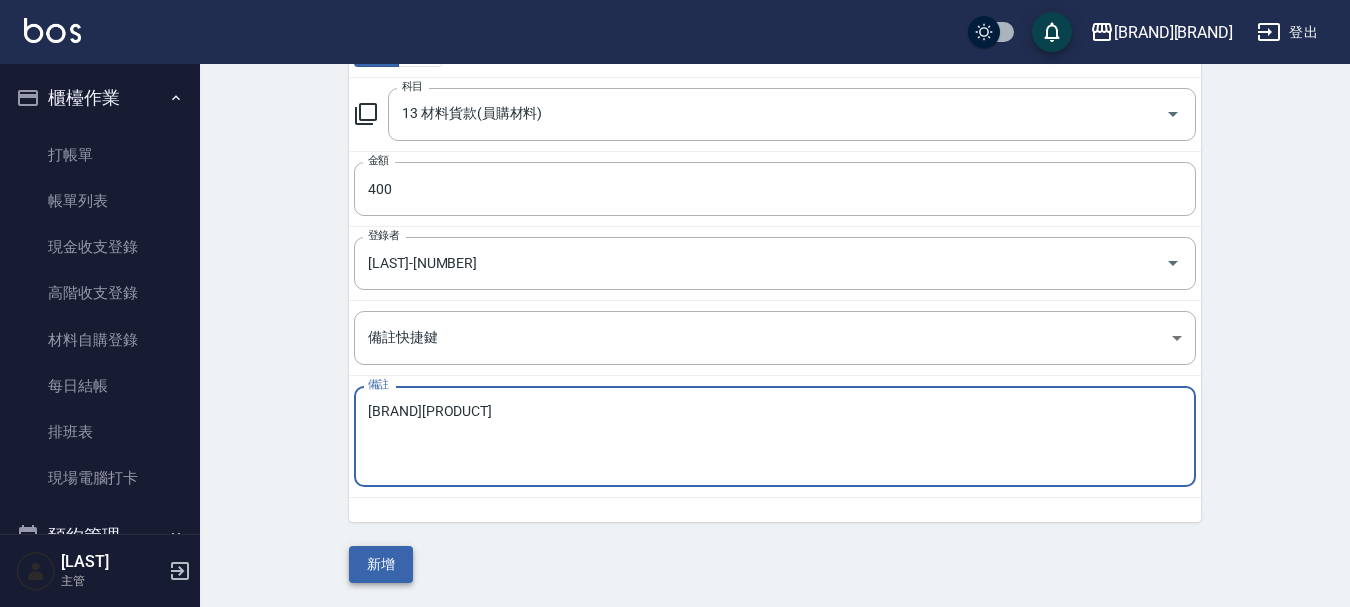 type on "[BRAND][PRODUCT]" 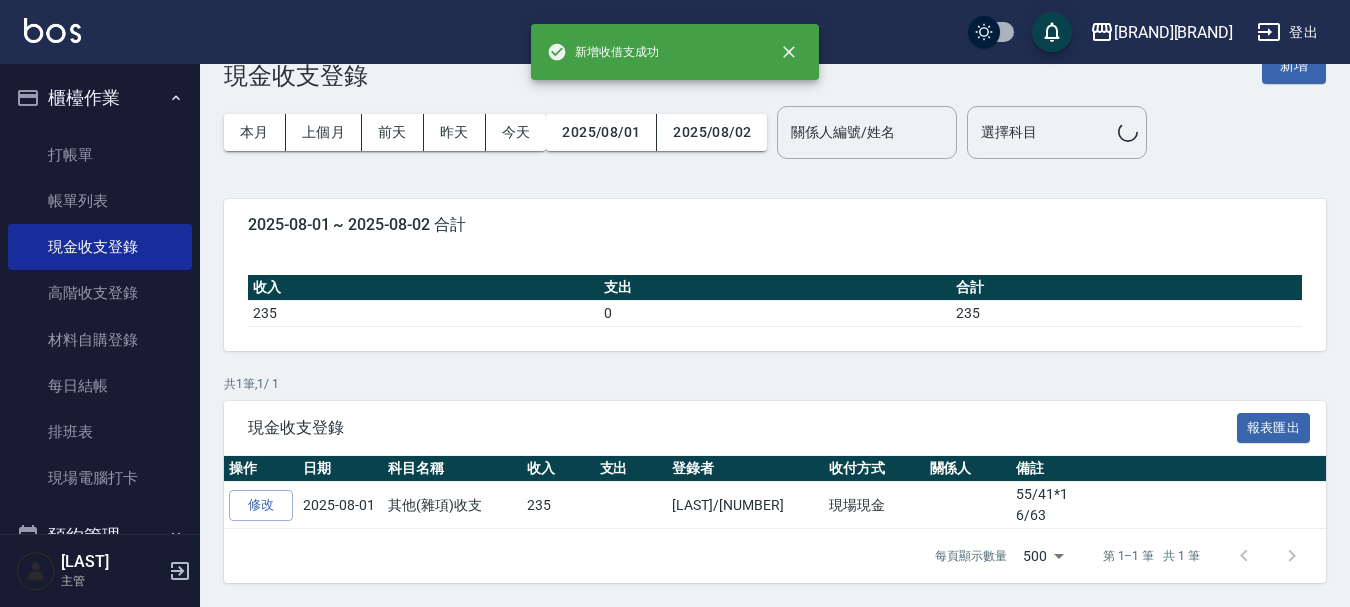 scroll, scrollTop: 0, scrollLeft: 0, axis: both 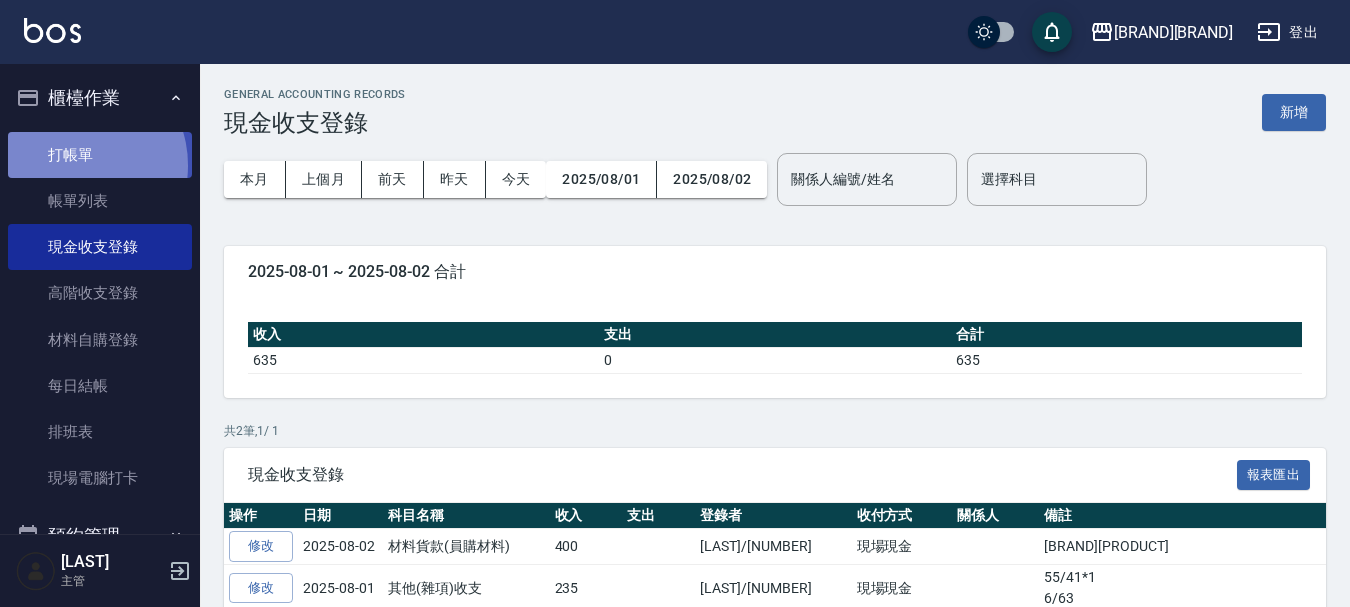 click on "打帳單" at bounding box center (100, 155) 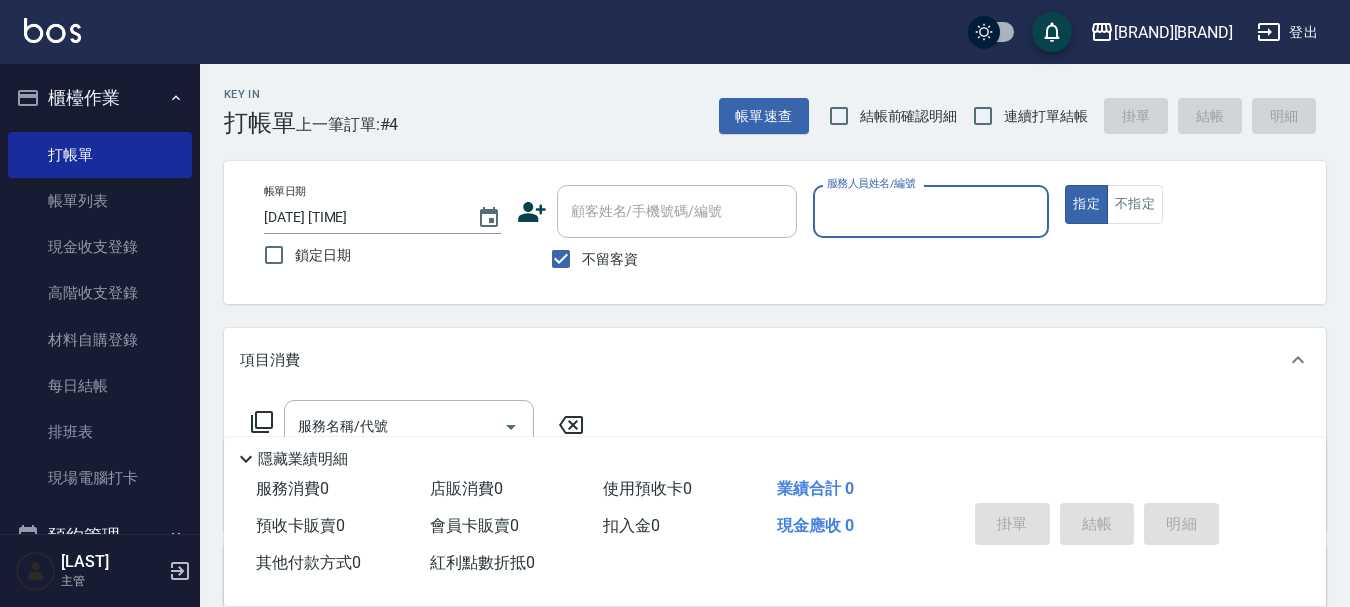 click on "服務人員姓名/編號" at bounding box center [931, 211] 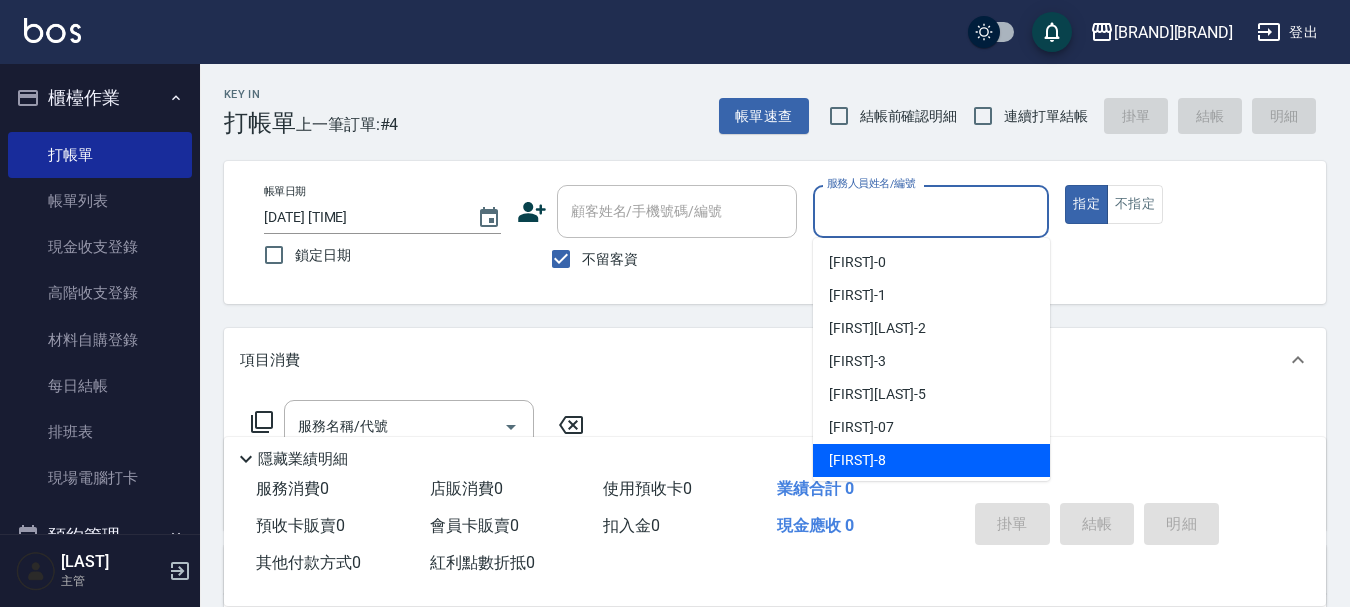 click on "[FIRST] -[NUMBER]" at bounding box center (931, 460) 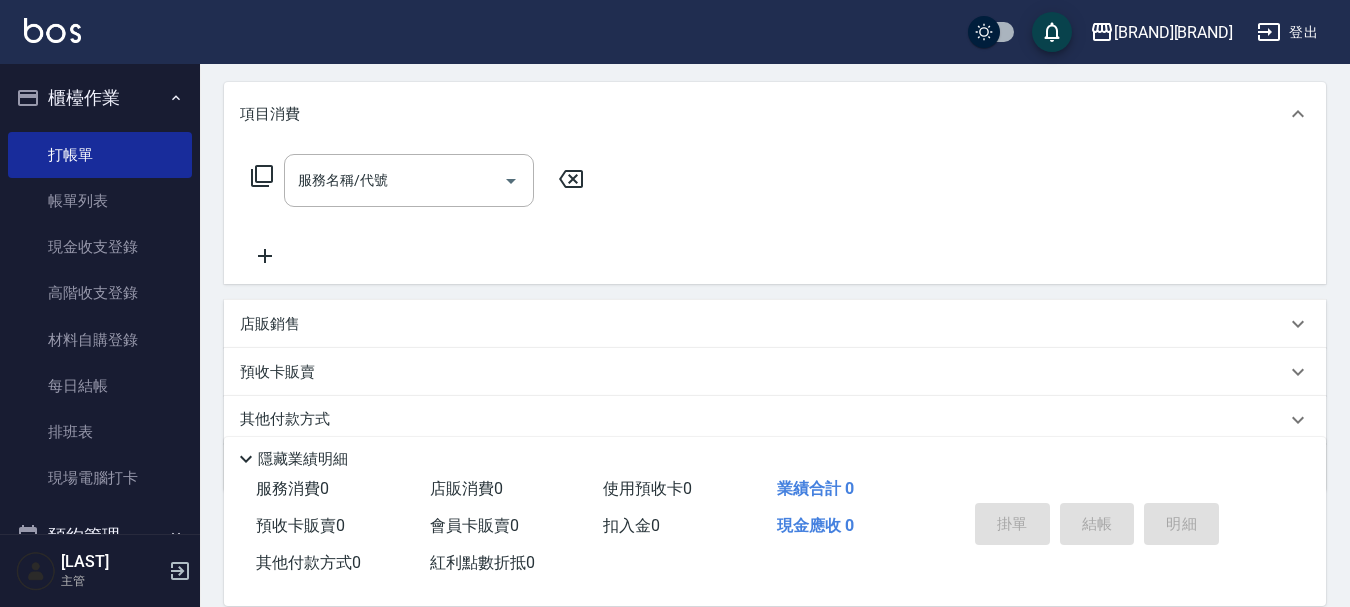 scroll, scrollTop: 300, scrollLeft: 0, axis: vertical 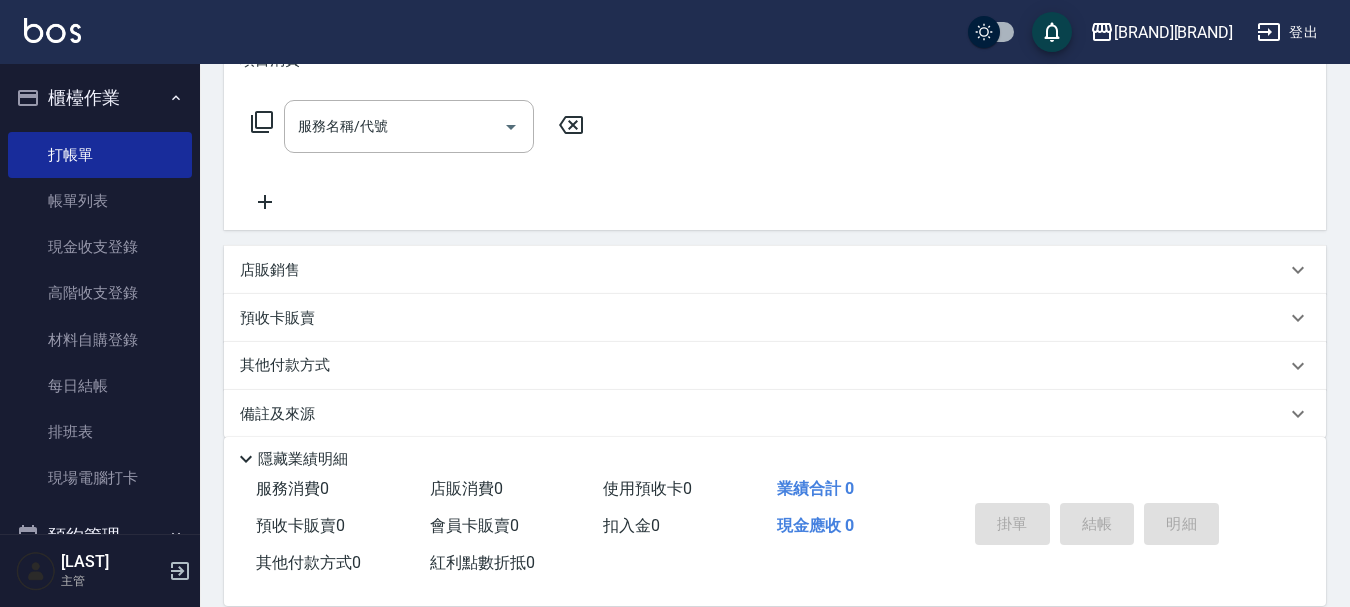 click 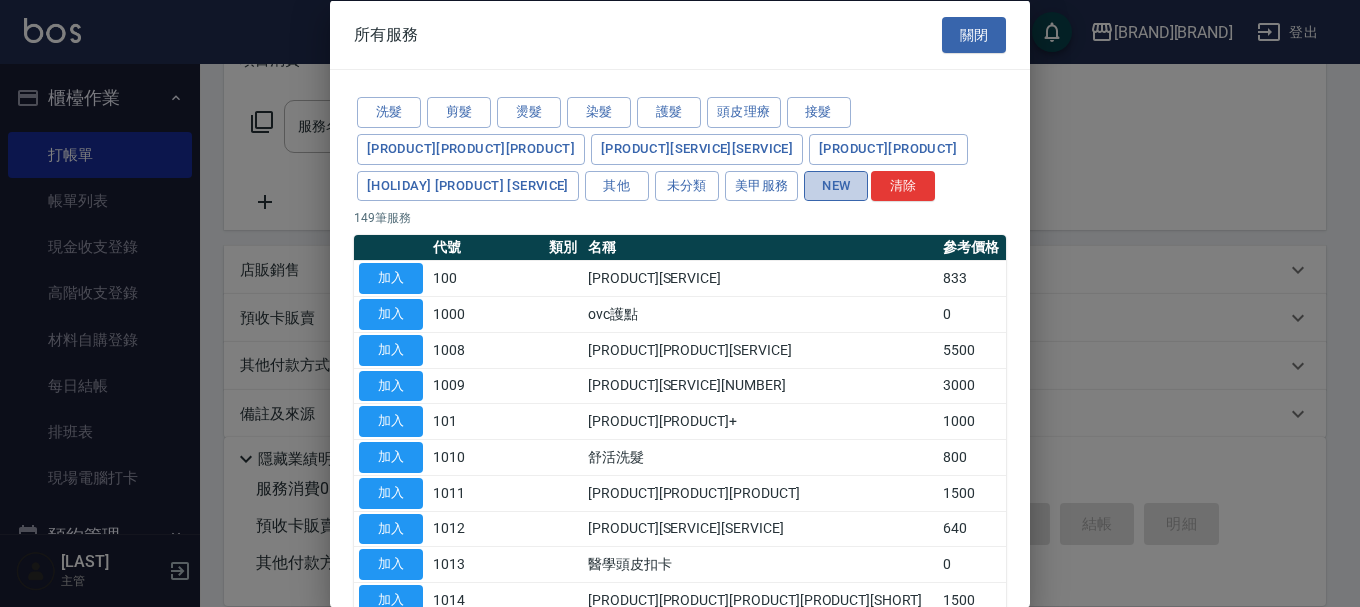 click on "NEW" at bounding box center [836, 185] 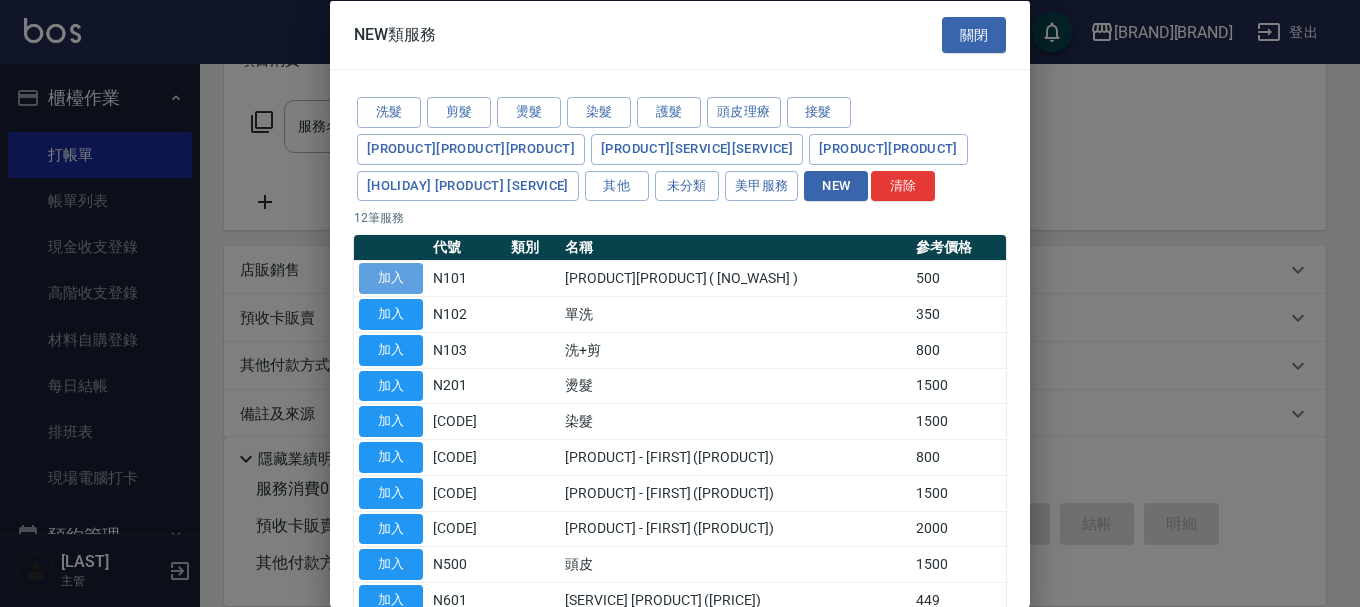 click on "加入" at bounding box center (391, 278) 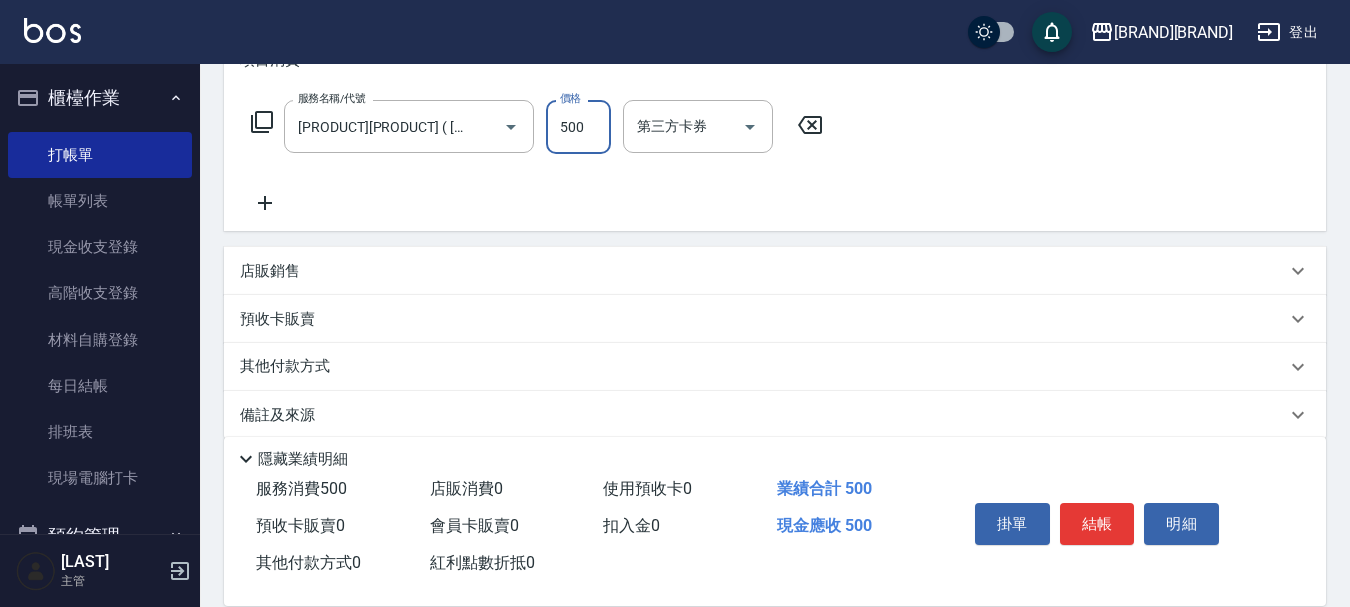 click on "500" at bounding box center (578, 127) 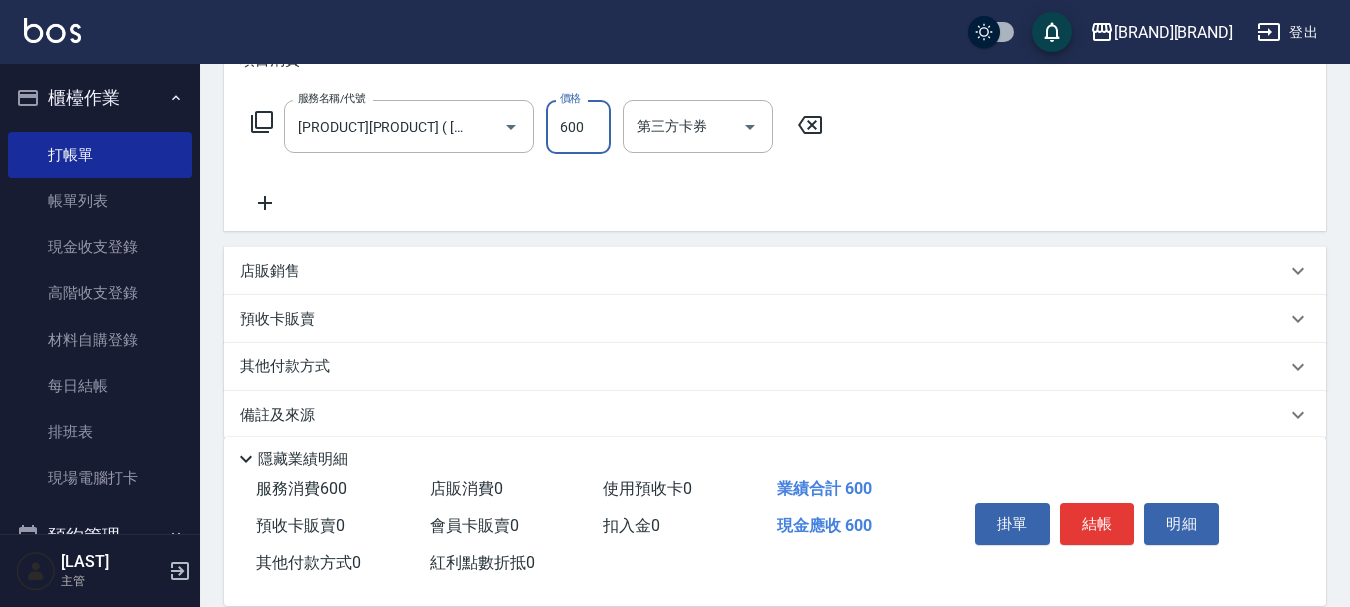 type on "600" 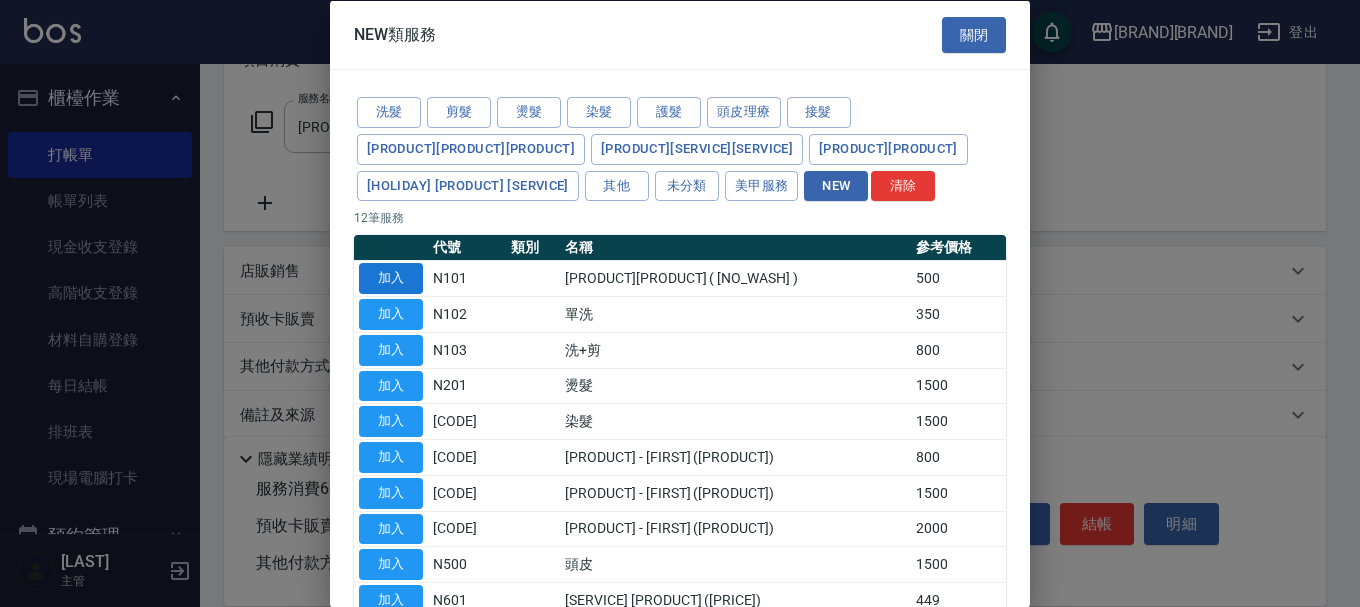 click on "加入" at bounding box center [391, 278] 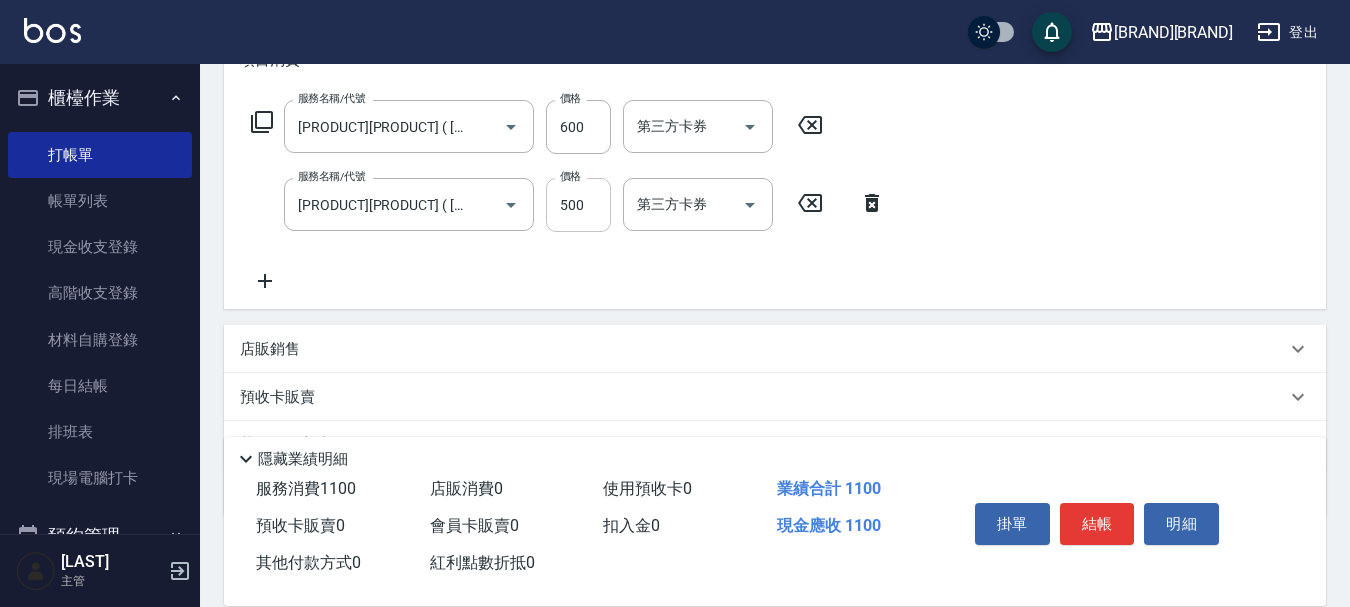 click on "500" at bounding box center (578, 205) 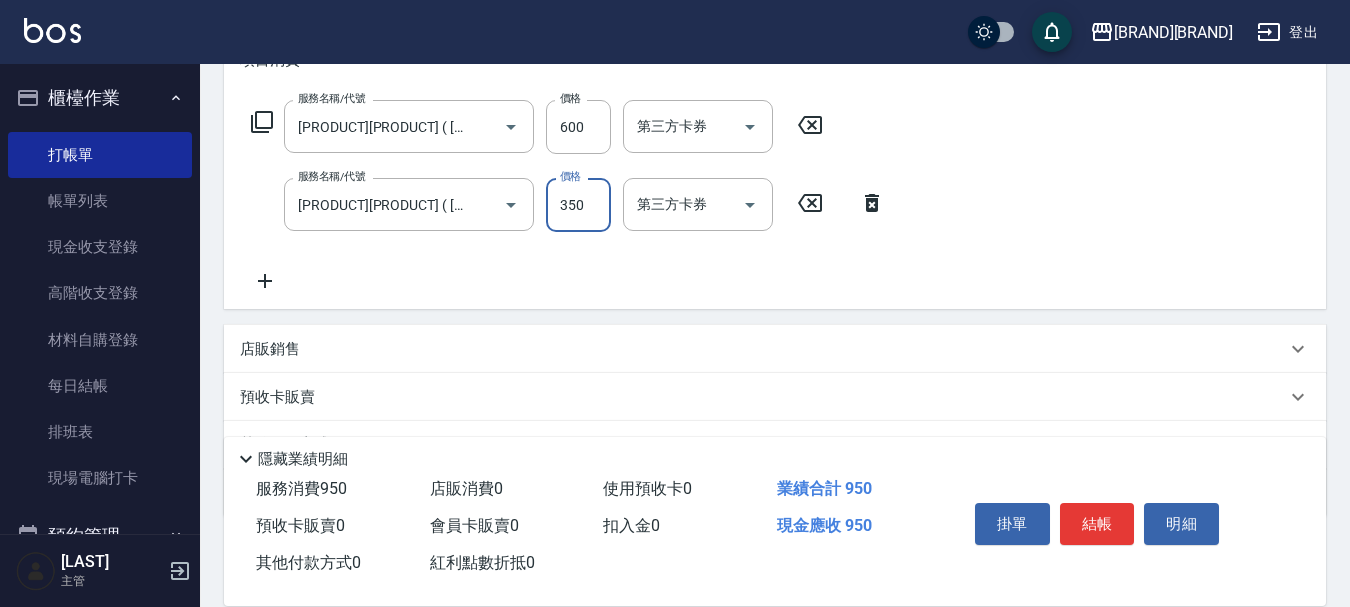 type on "350" 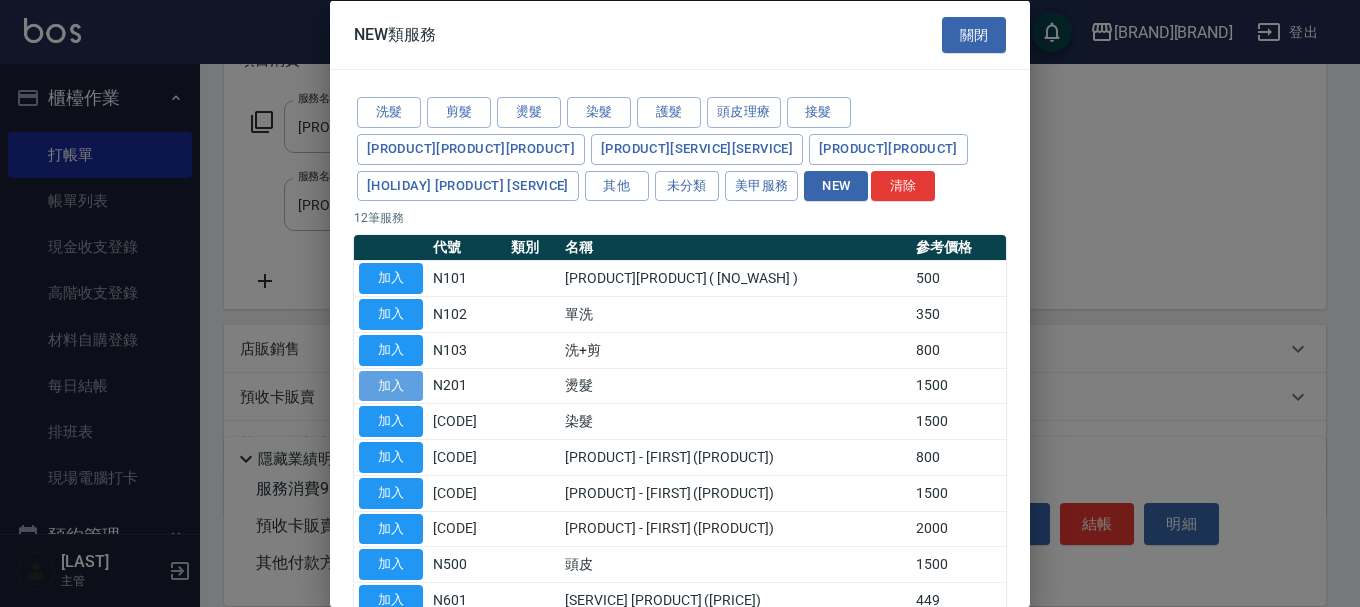 click on "加入" at bounding box center [391, 385] 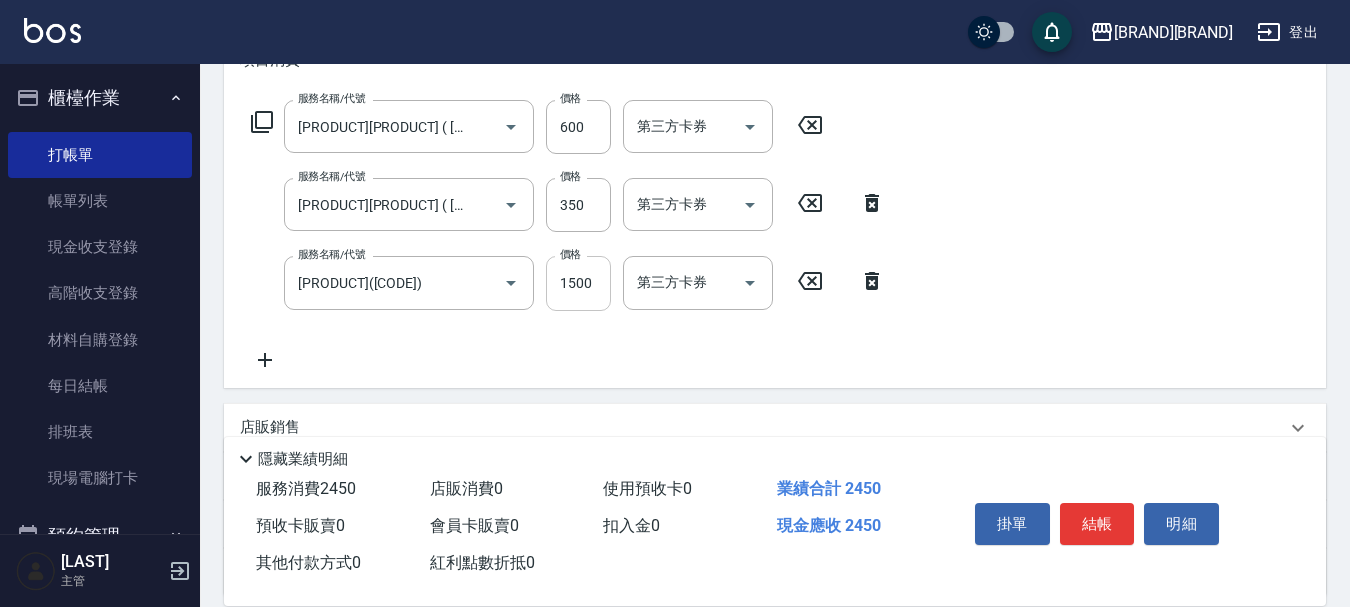 click on "1500" at bounding box center [578, 283] 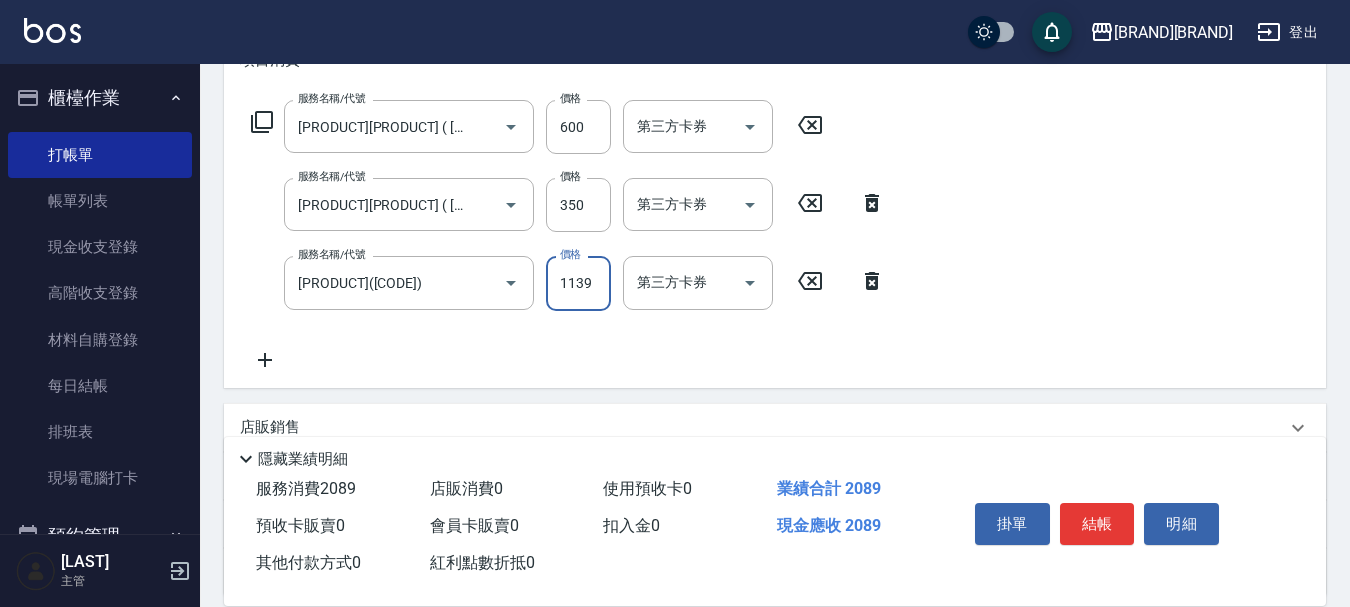 scroll, scrollTop: 0, scrollLeft: 0, axis: both 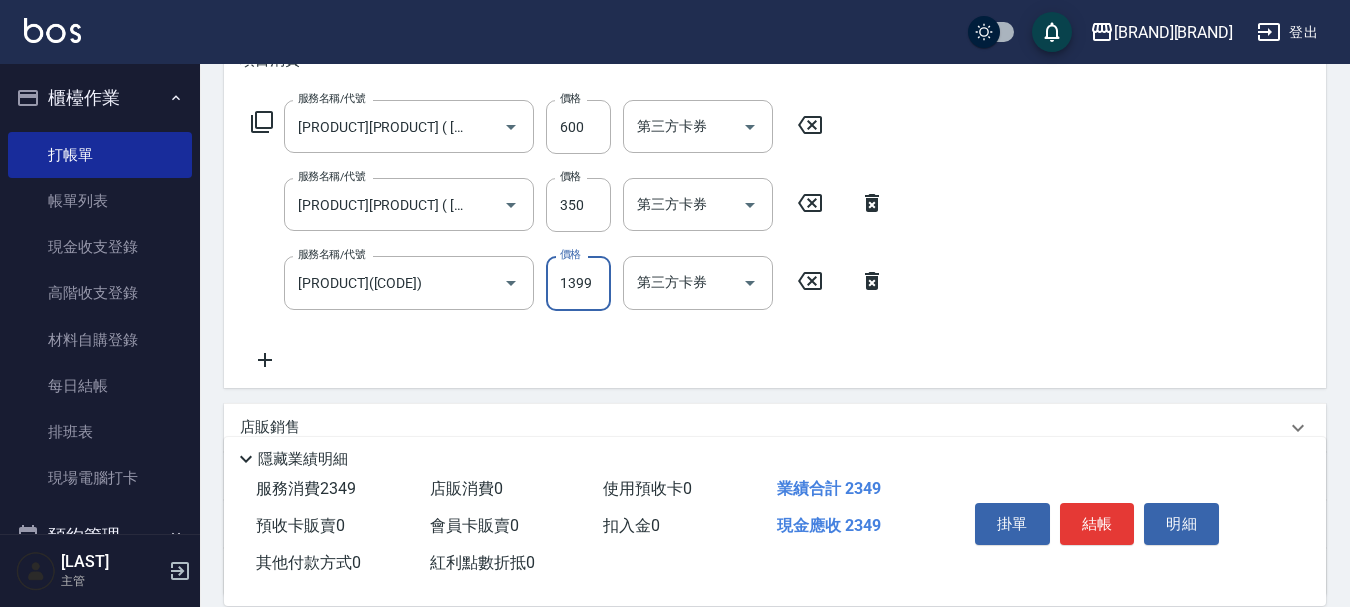 type on "1399" 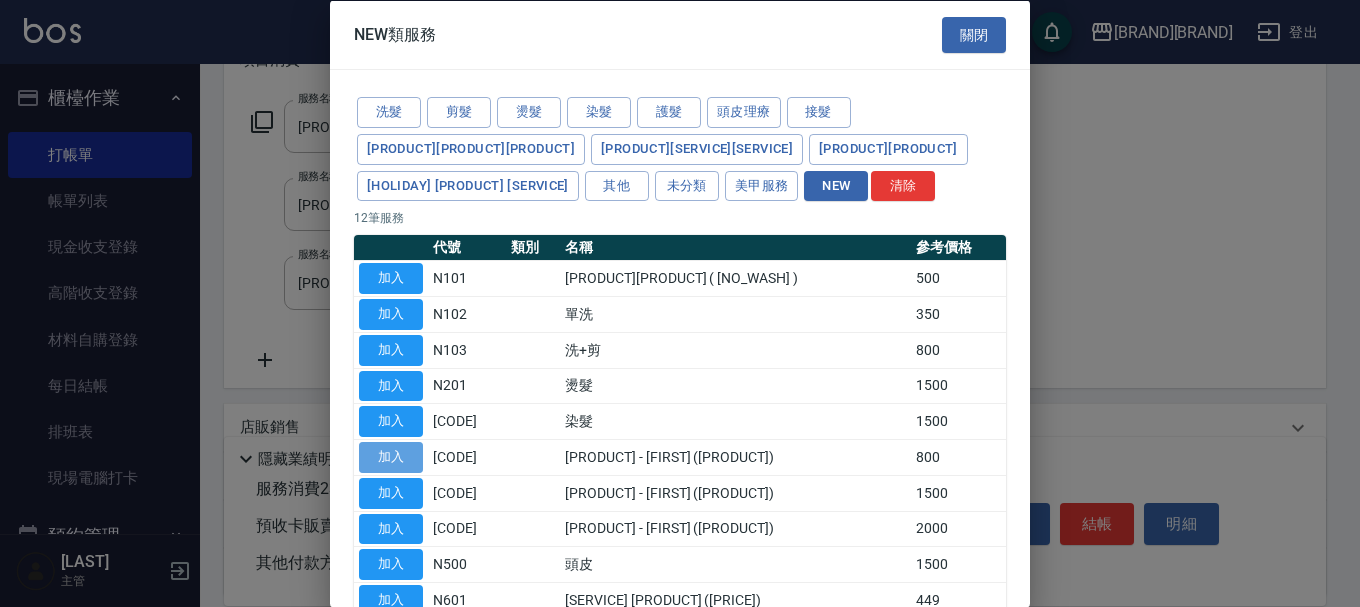 click on "加入" at bounding box center (391, 457) 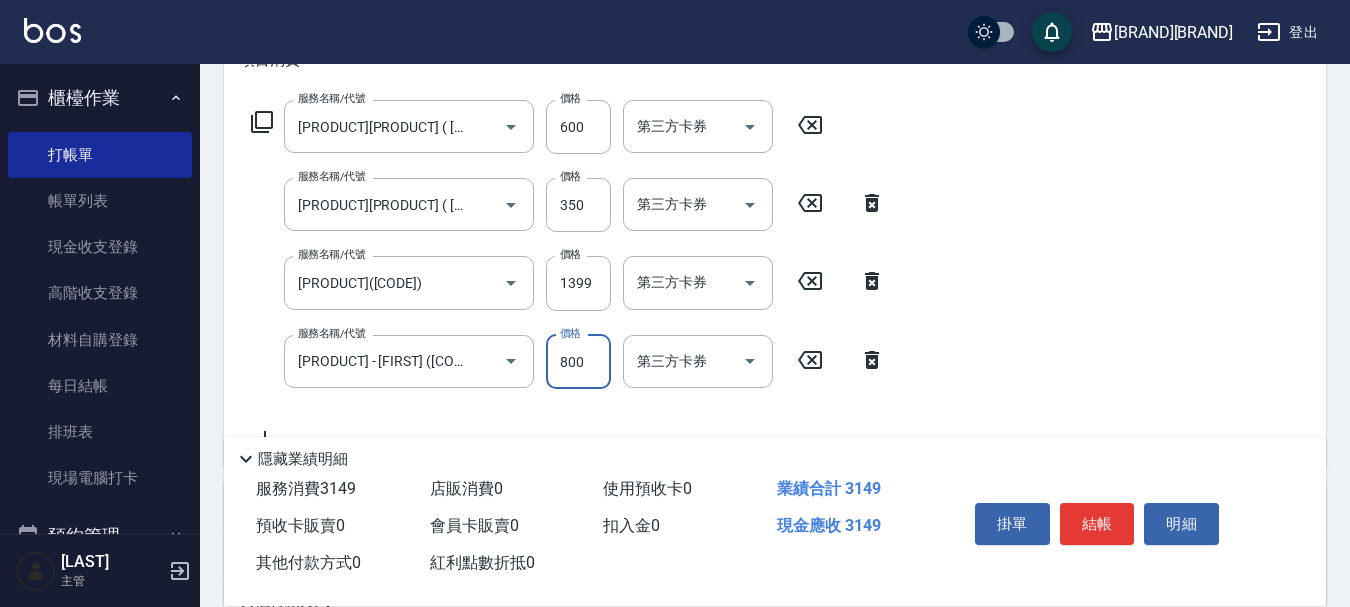 click on "800" at bounding box center (578, 362) 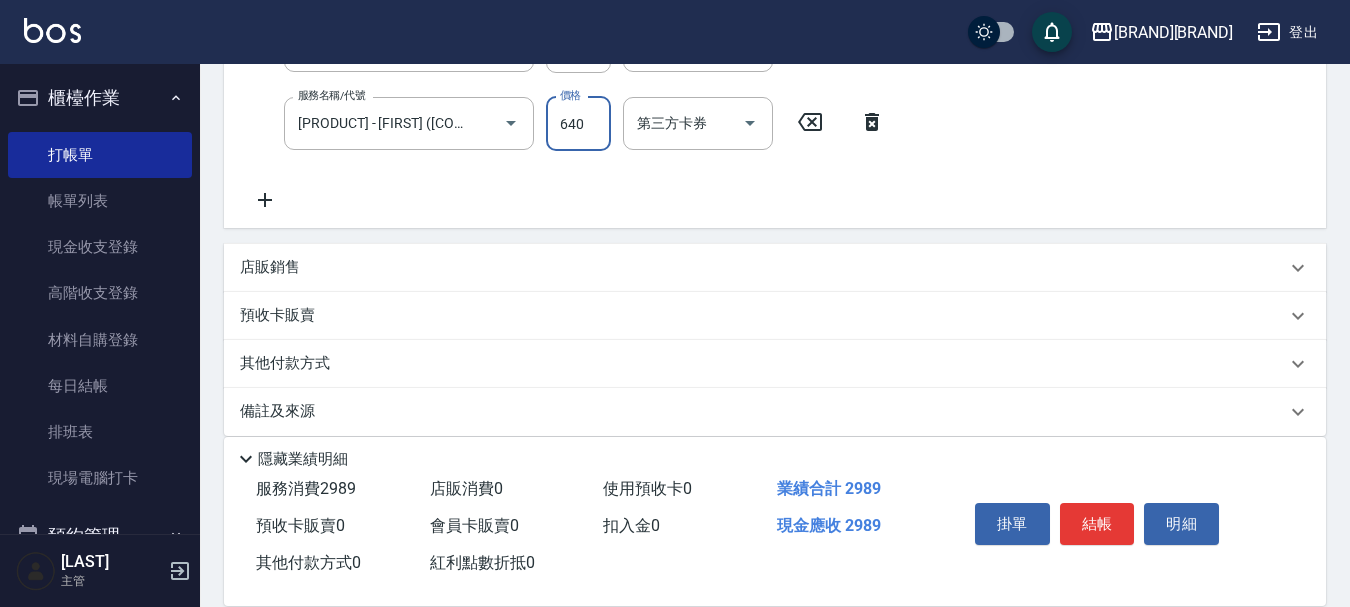 scroll, scrollTop: 559, scrollLeft: 0, axis: vertical 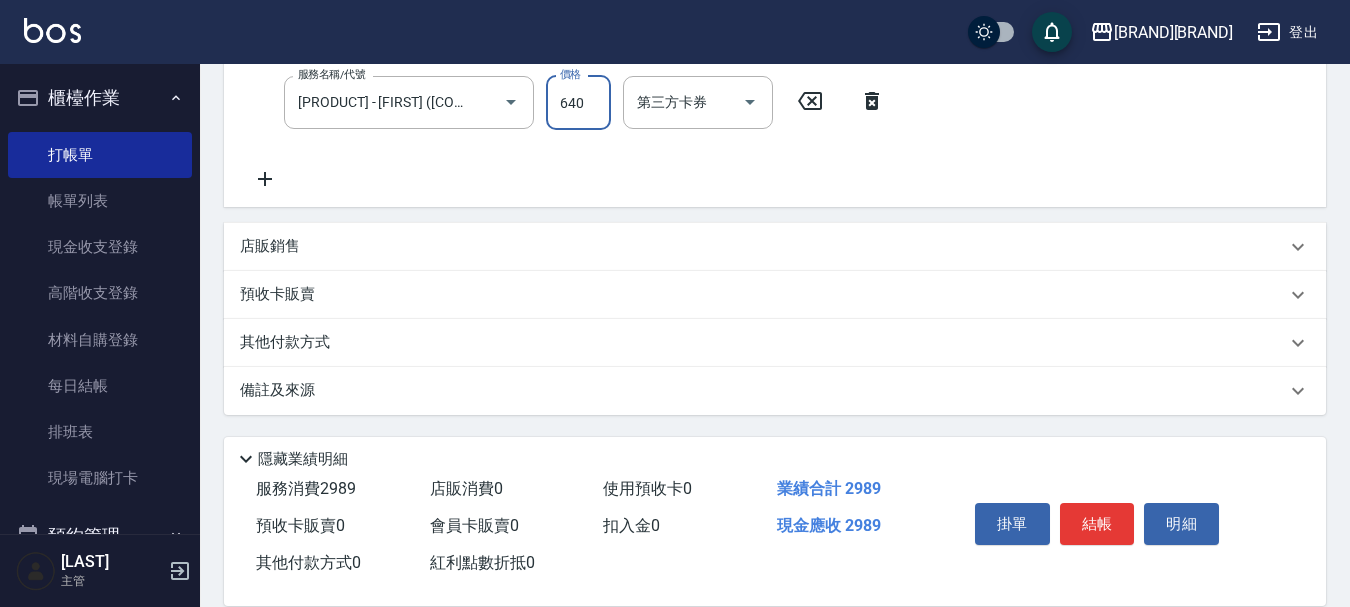 type on "640" 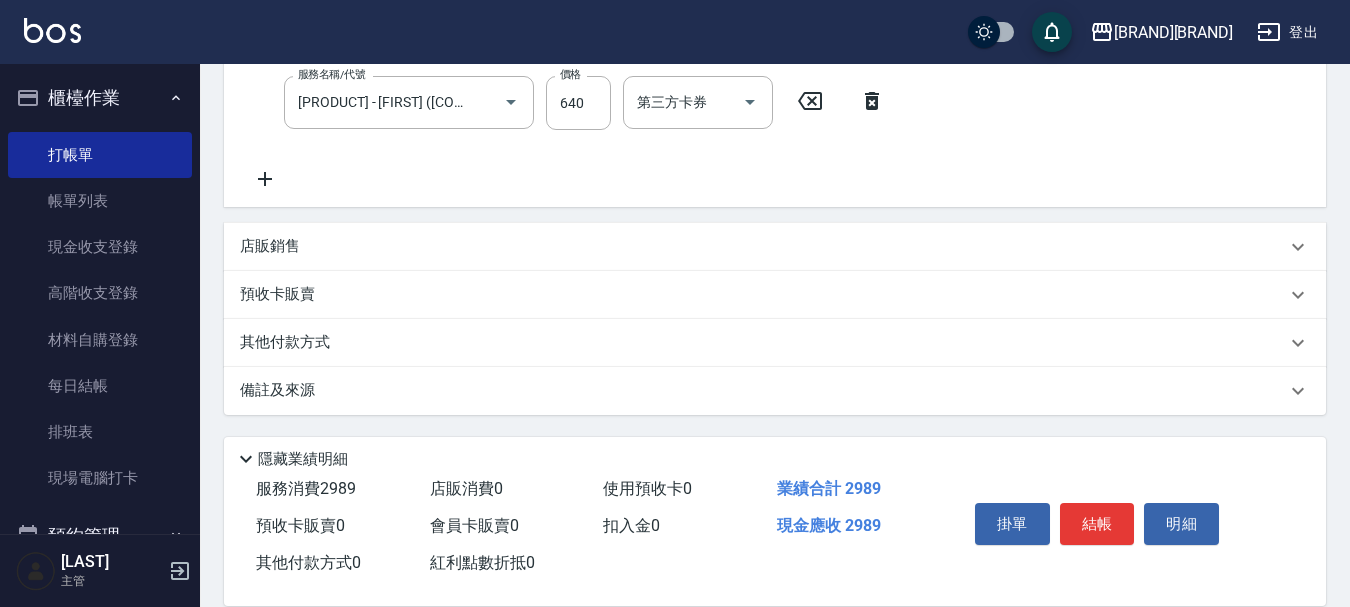 click on "店販銷售" at bounding box center (270, 246) 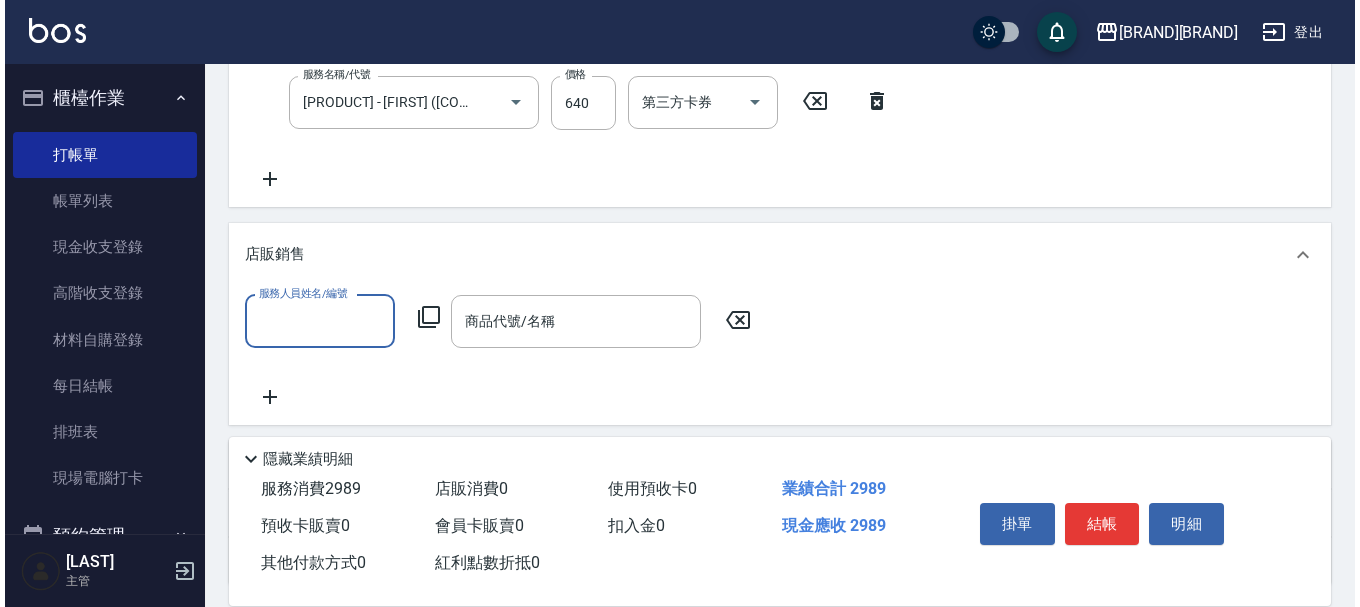 scroll, scrollTop: 0, scrollLeft: 0, axis: both 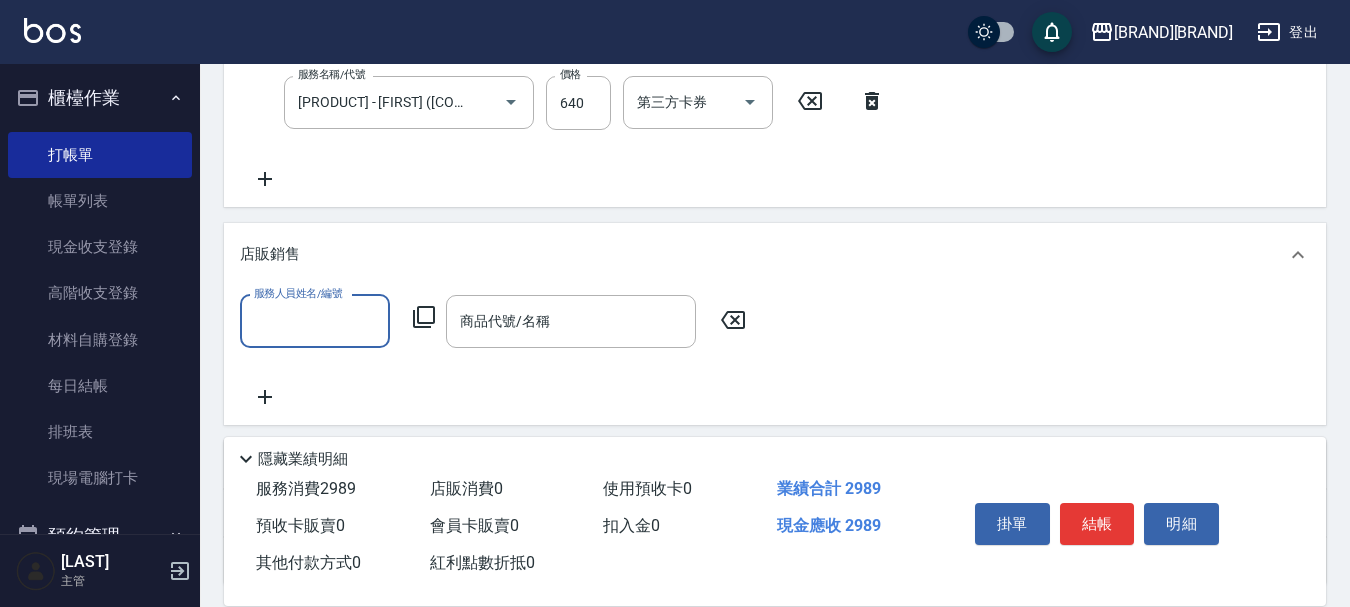 click on "服務人員姓名/編號" at bounding box center (315, 321) 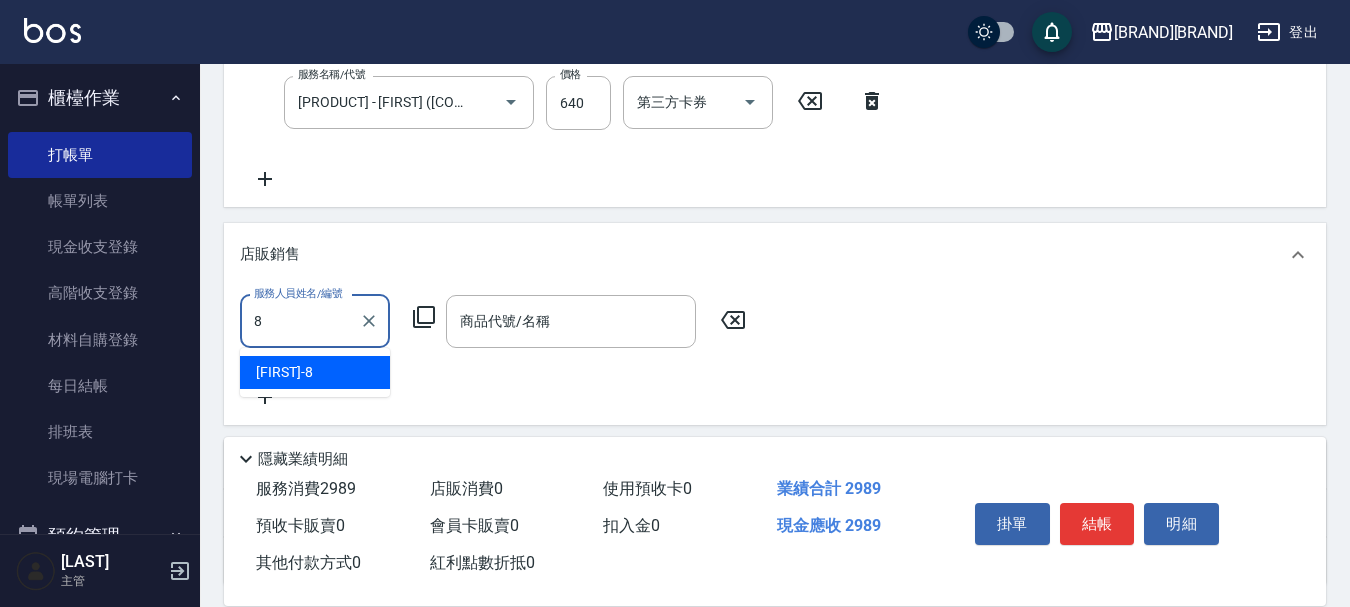 click on "[FIRST] -[NUMBER]" at bounding box center (284, 372) 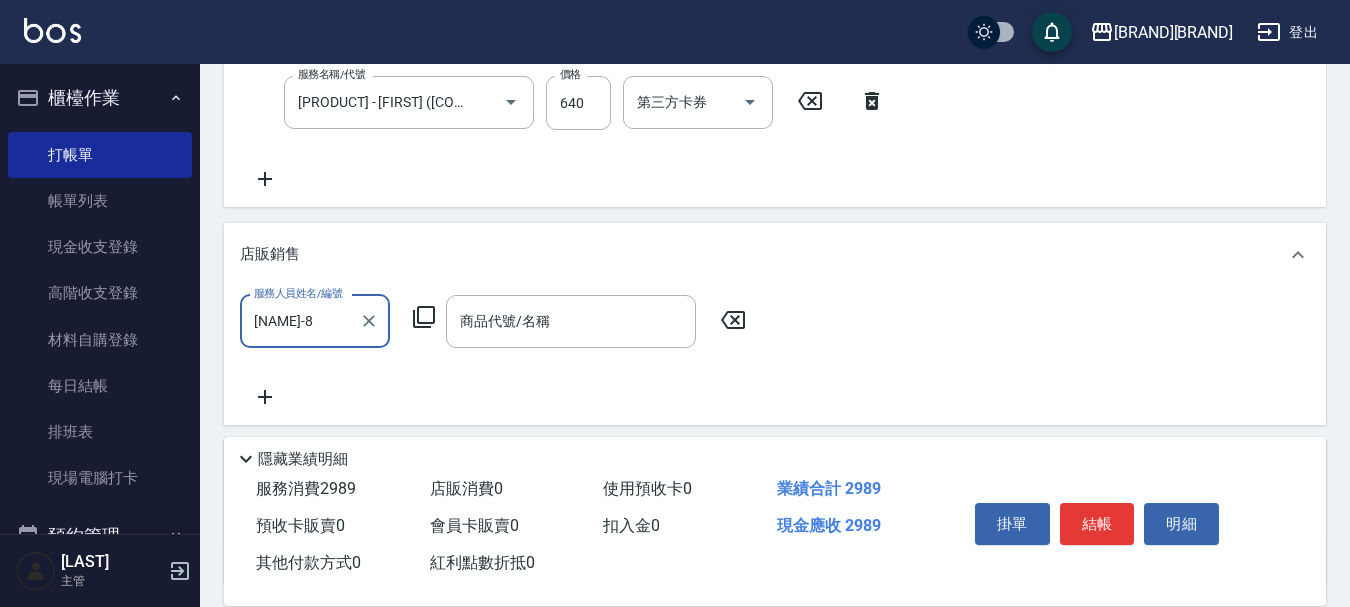 type on "[NAME]-8" 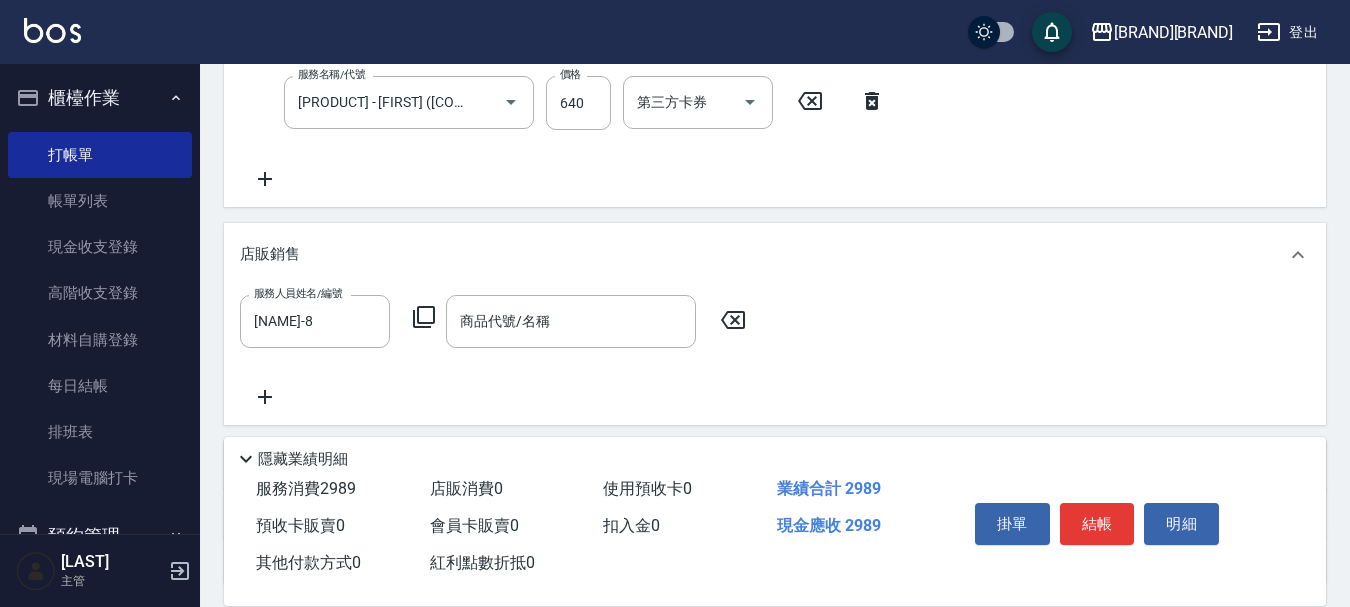 click 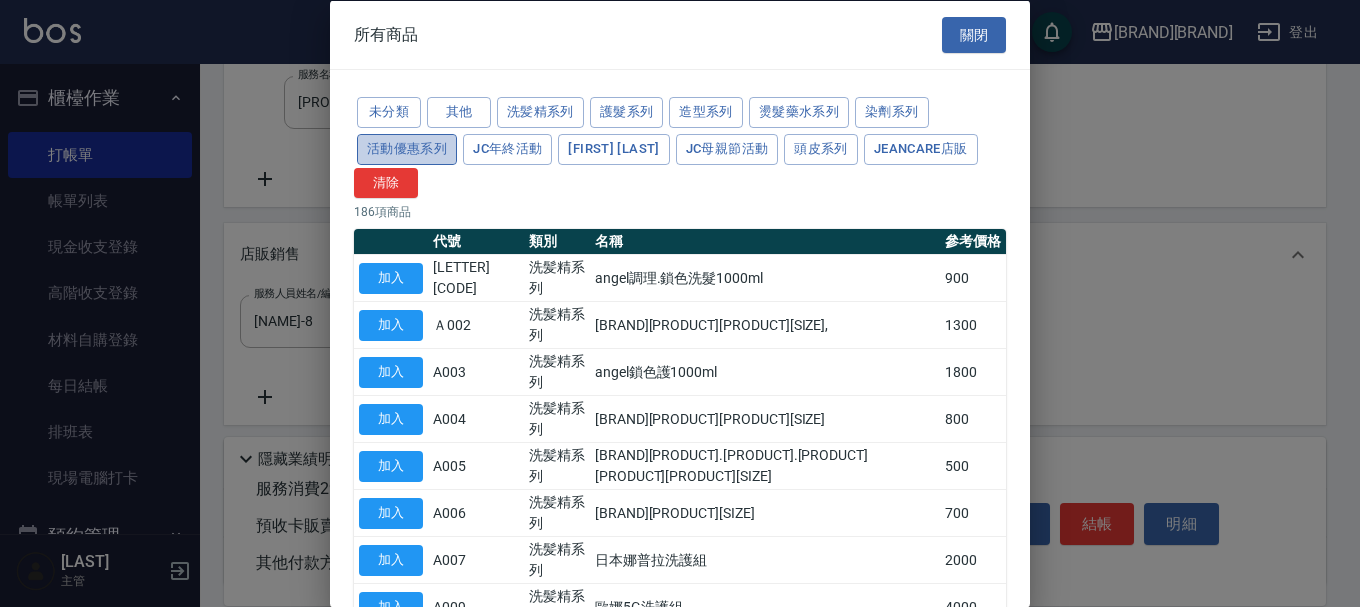 click on "活動優惠系列" at bounding box center [407, 148] 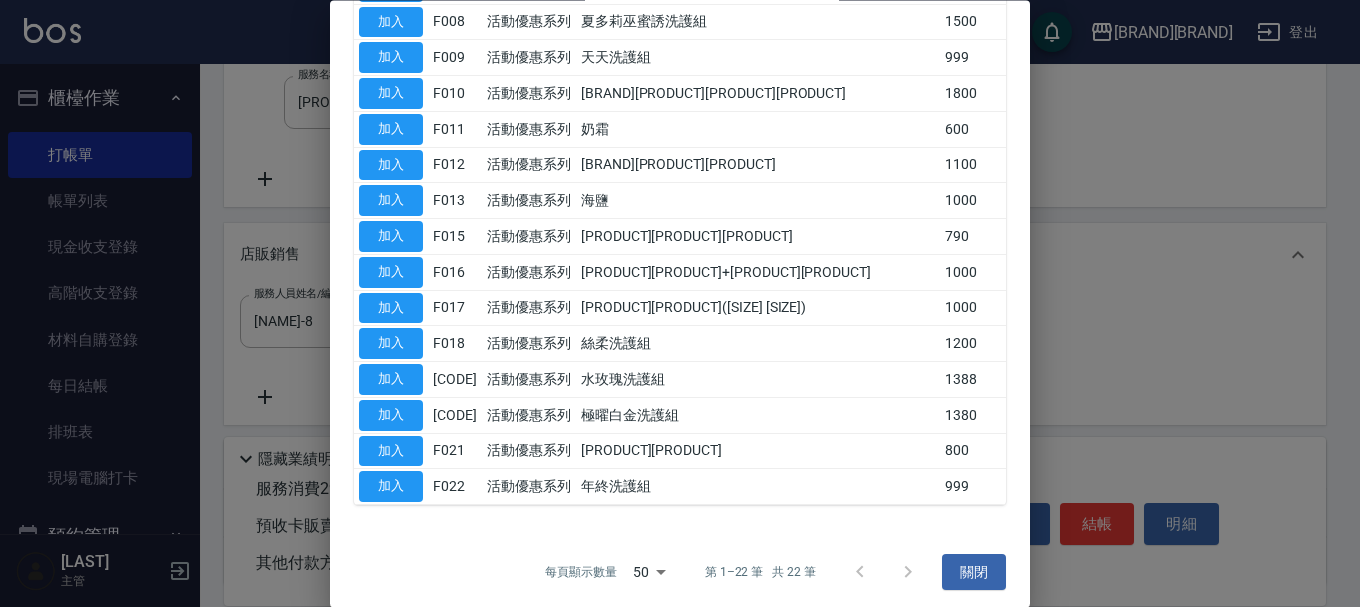 scroll, scrollTop: 0, scrollLeft: 0, axis: both 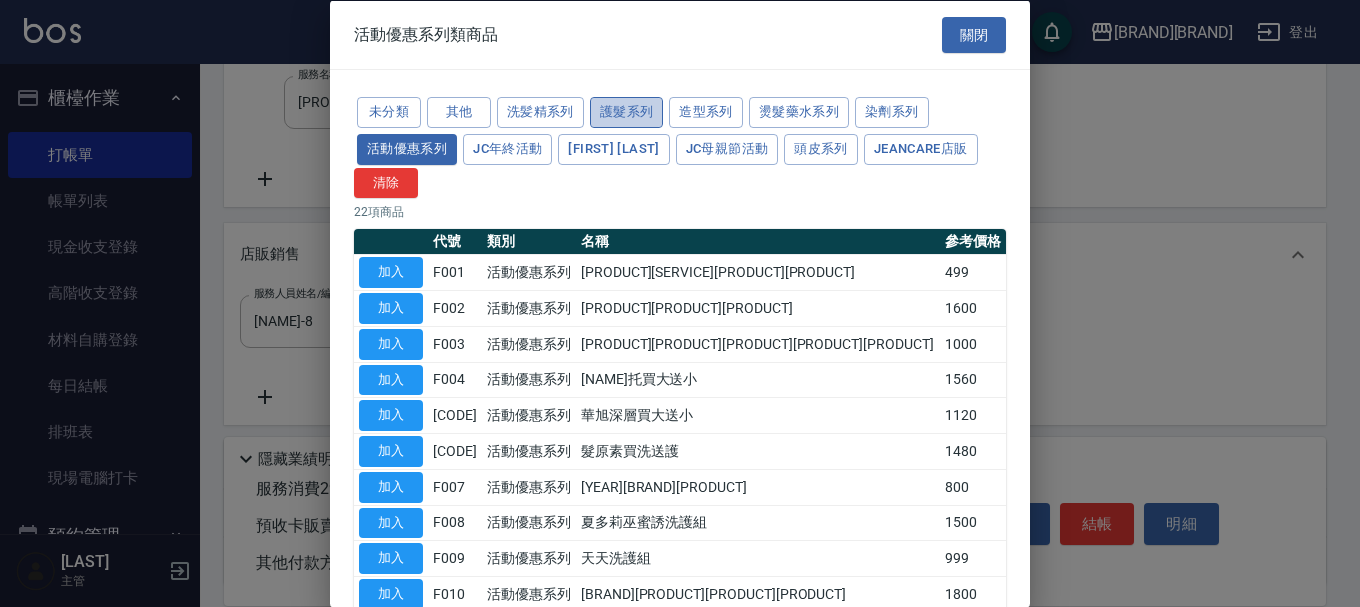 click on "護髮系列" at bounding box center [627, 112] 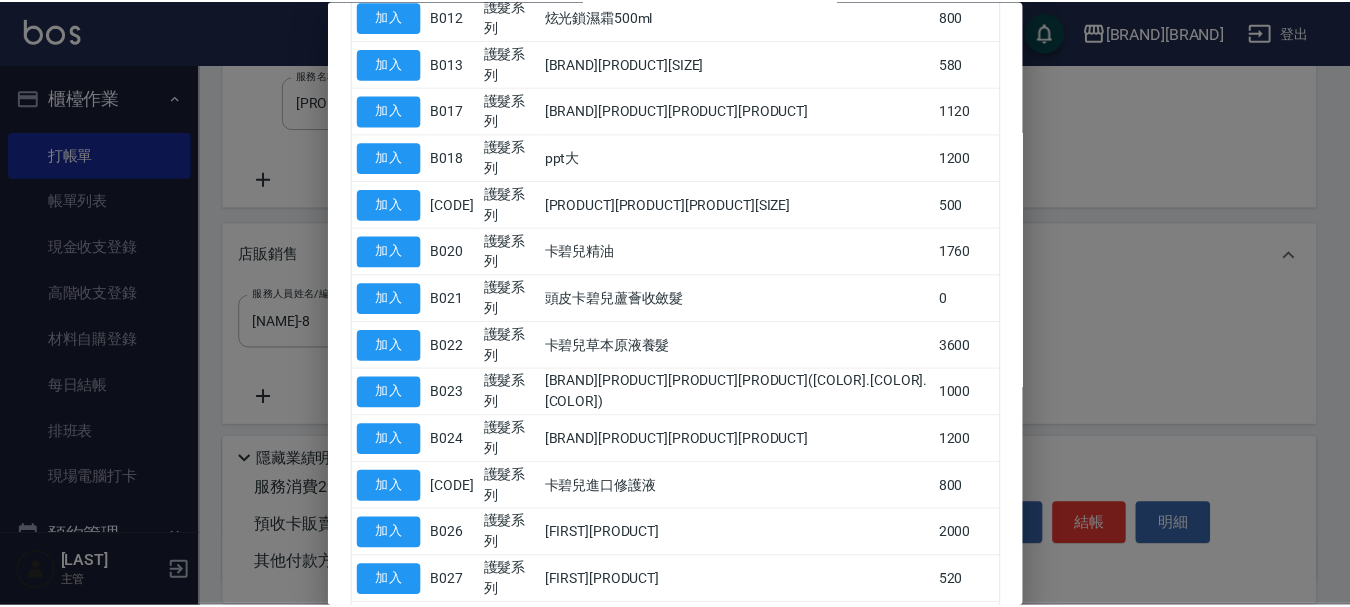 scroll, scrollTop: 651, scrollLeft: 0, axis: vertical 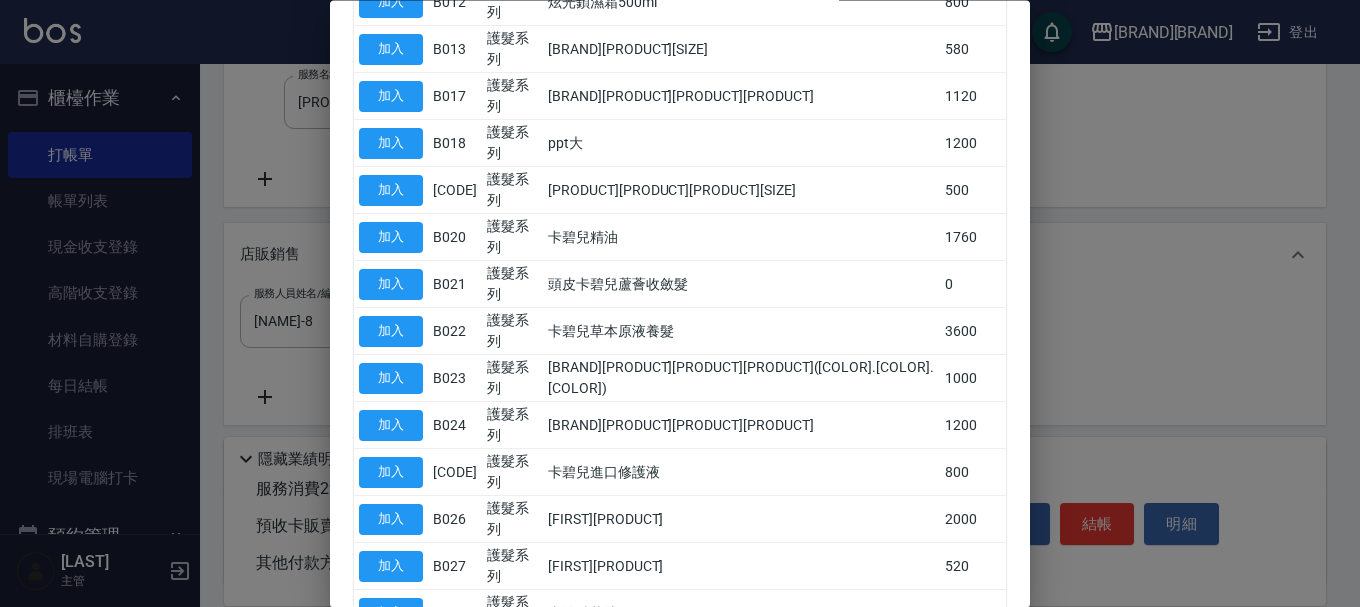 click on "加入" at bounding box center (391, 754) 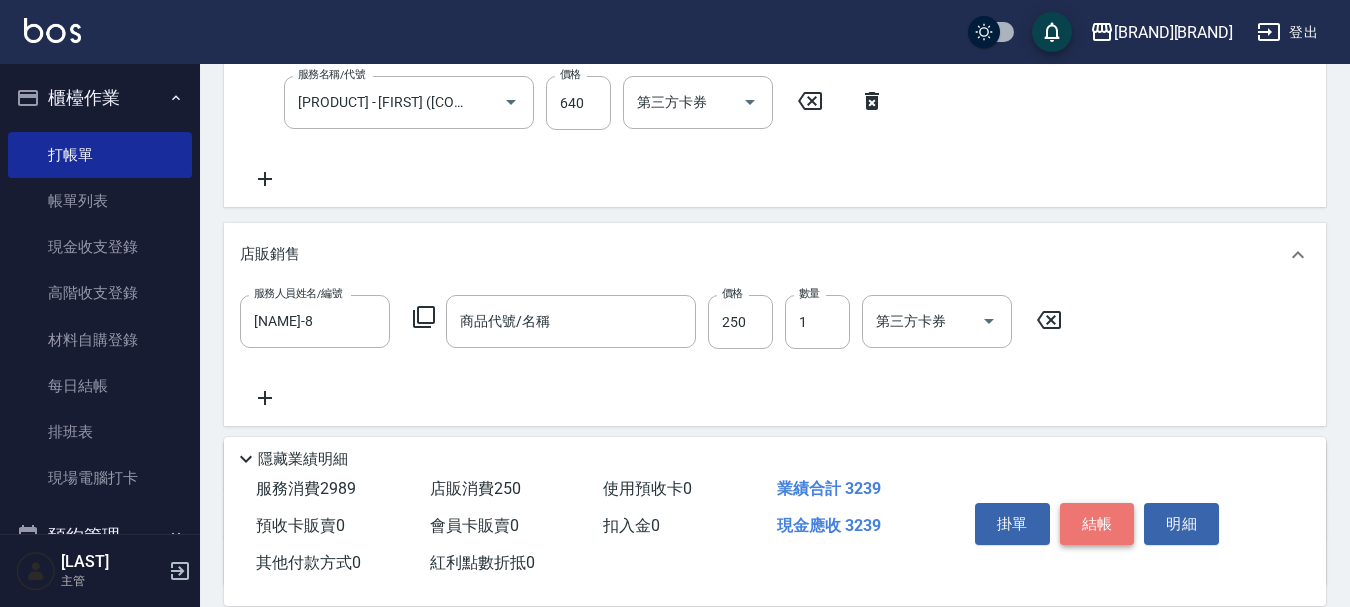click on "結帳" at bounding box center [1097, 524] 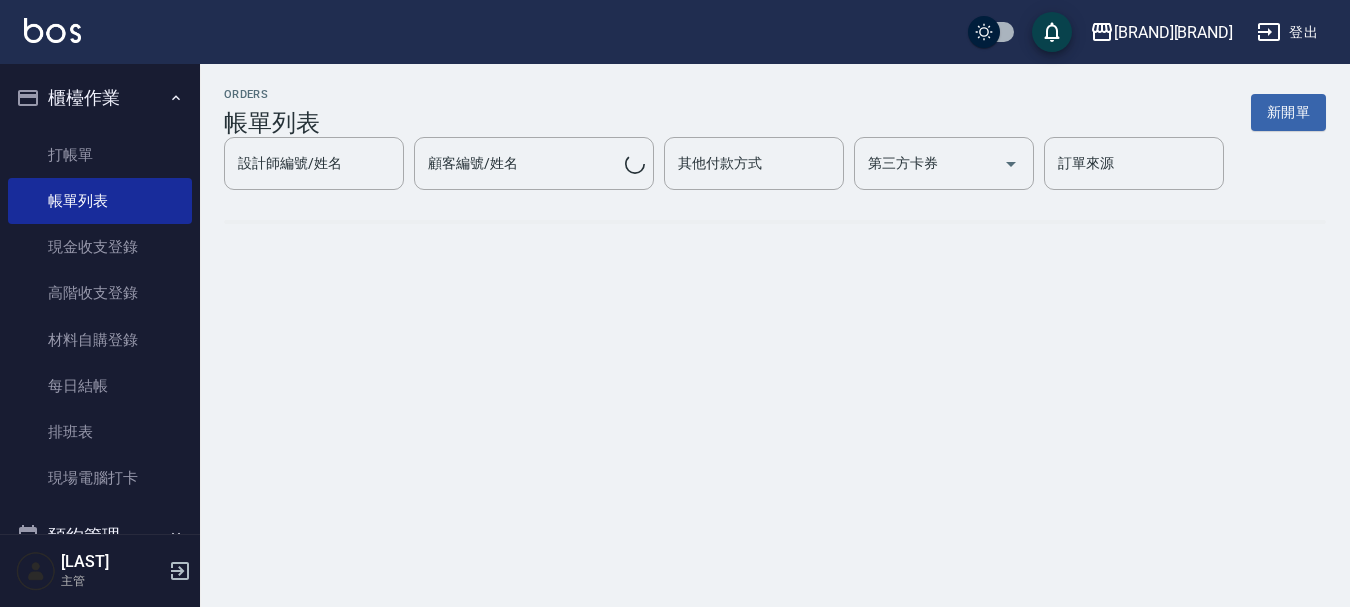 scroll, scrollTop: 0, scrollLeft: 0, axis: both 